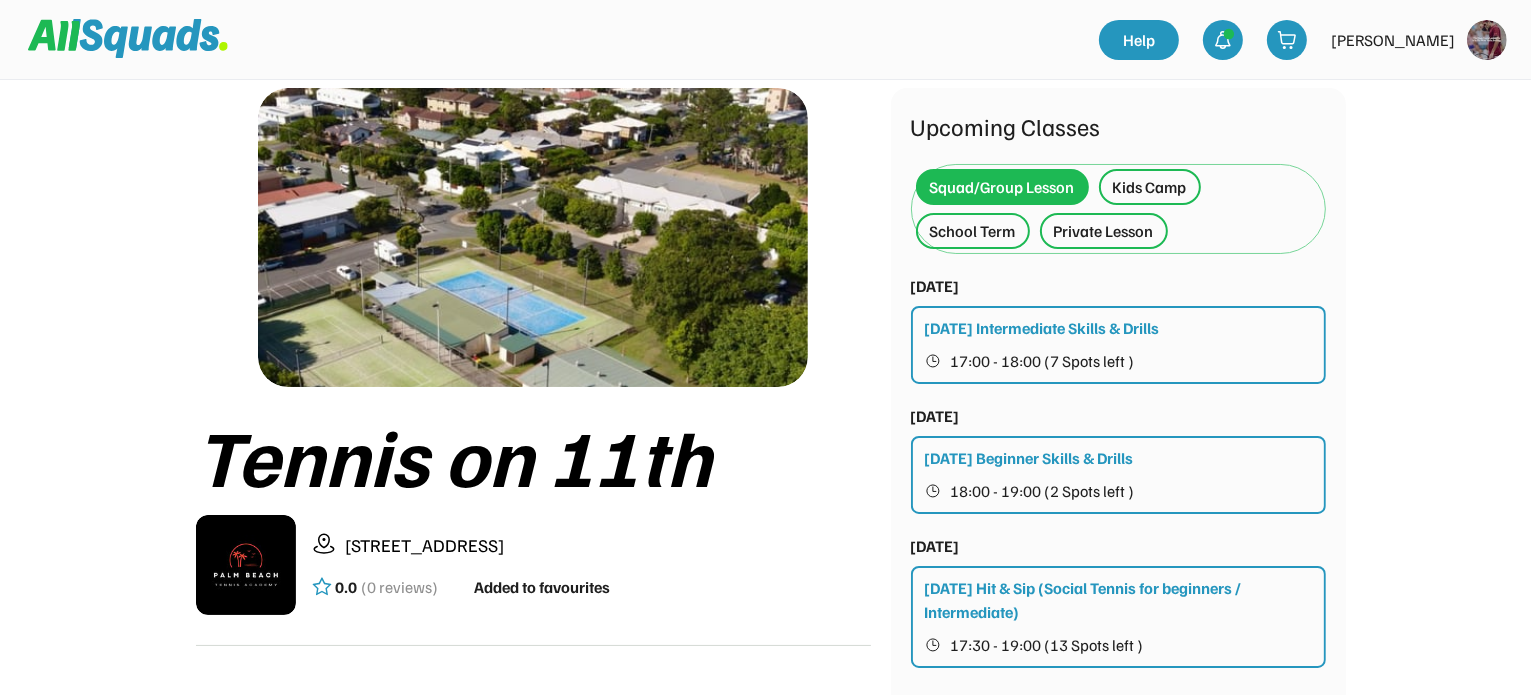 scroll, scrollTop: 100, scrollLeft: 0, axis: vertical 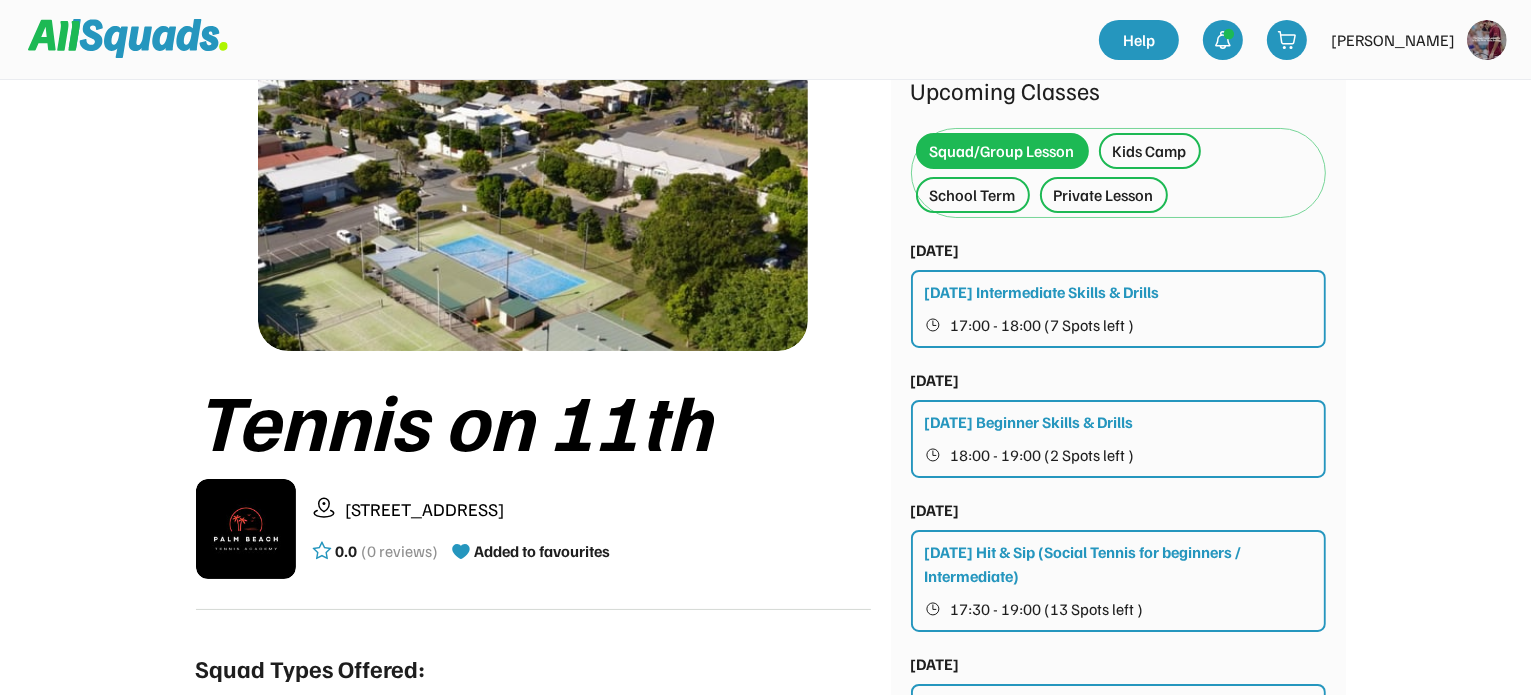 click on "[DATE] Intermediate Skills & Drills 17:00 - 18:00  (7 Spots left )" at bounding box center (1118, 309) 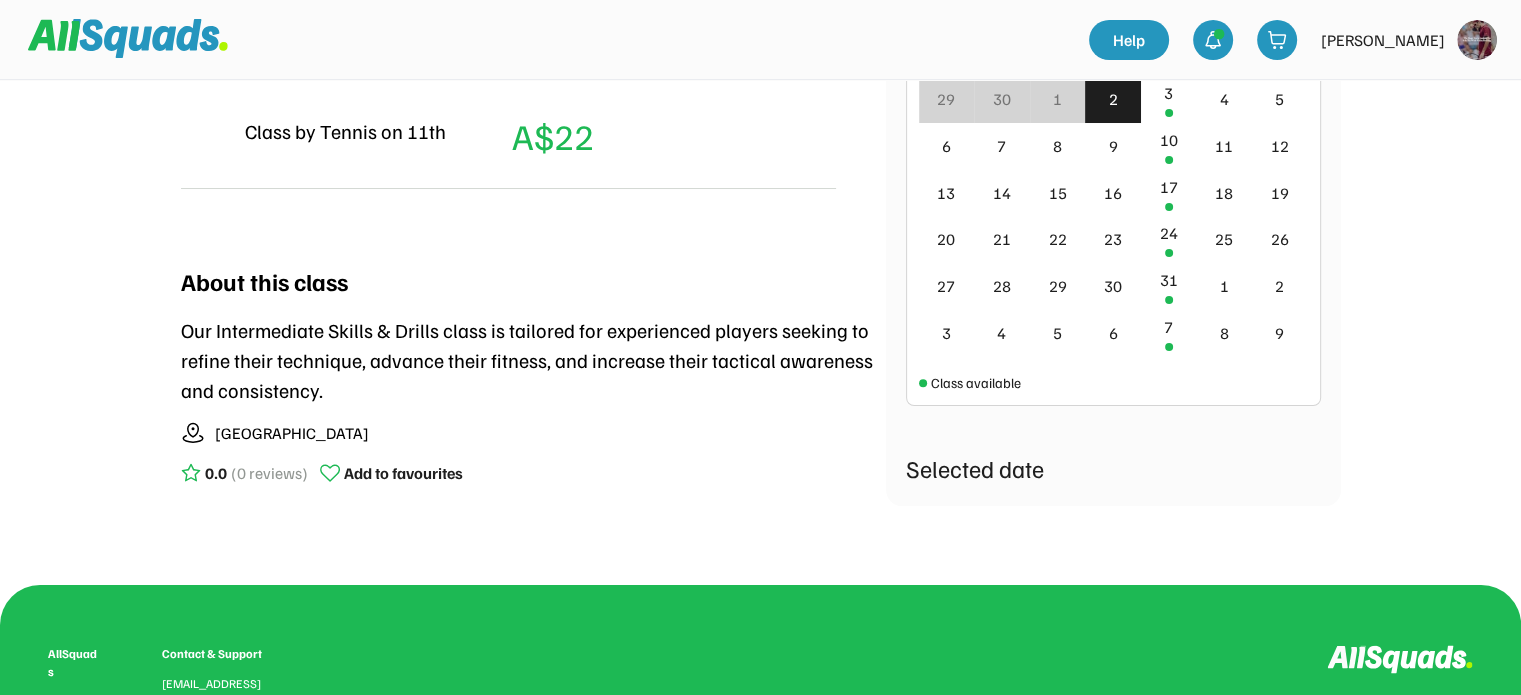 scroll, scrollTop: 600, scrollLeft: 0, axis: vertical 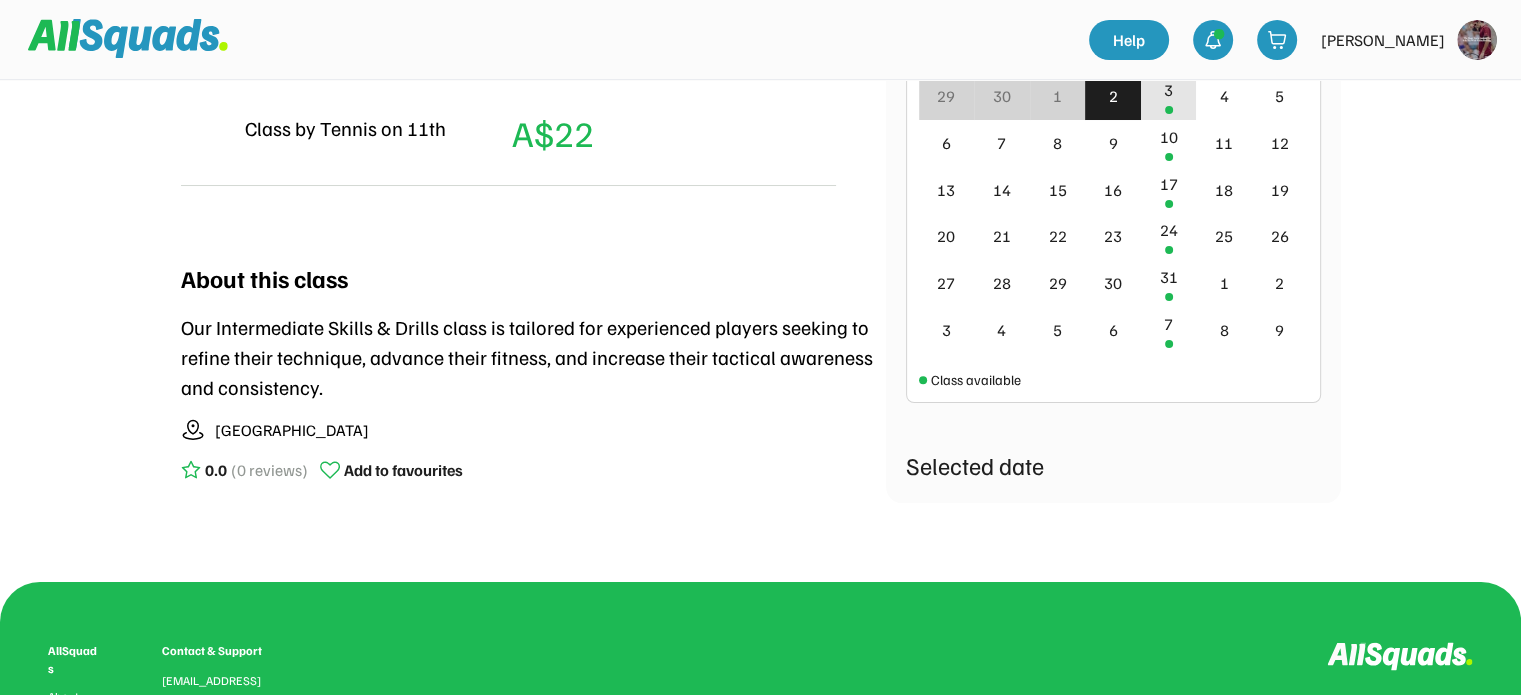 click on "3" at bounding box center (1169, 96) 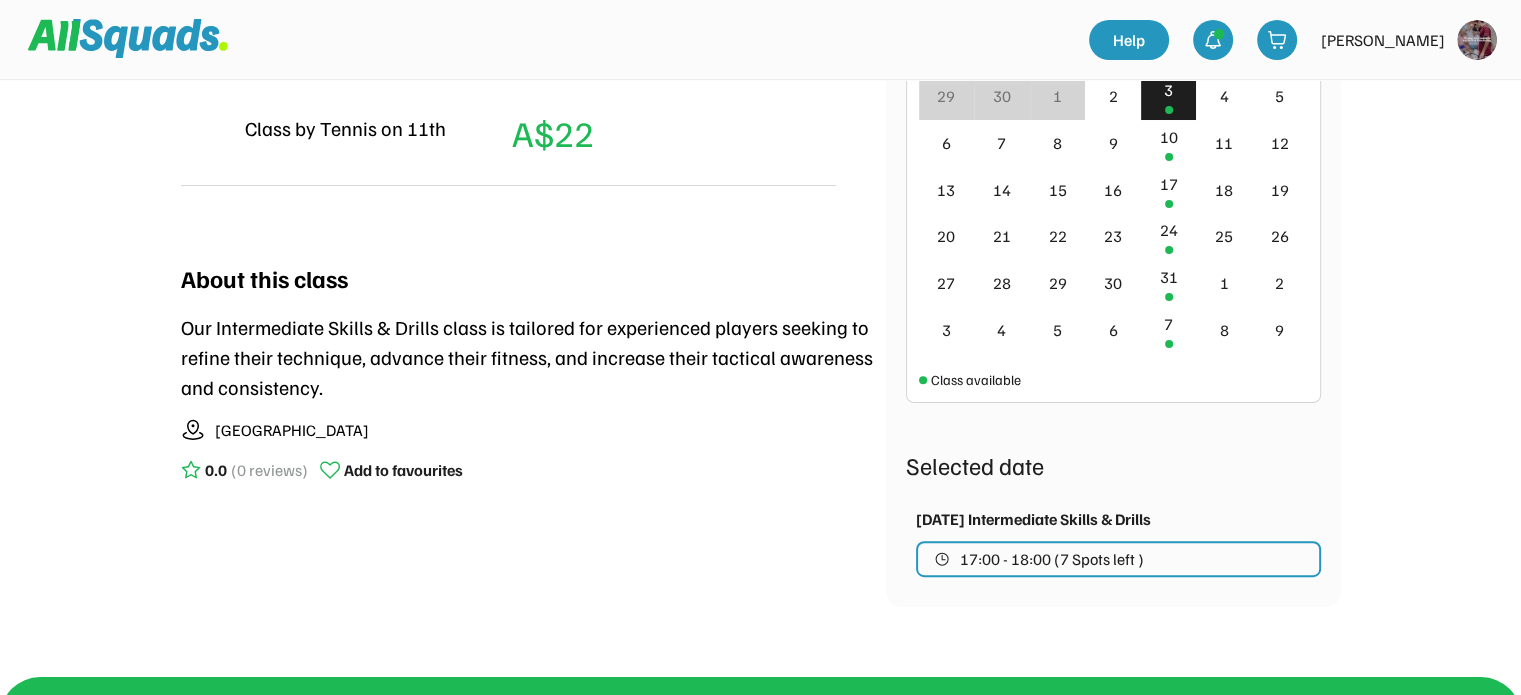 click on "17:00 - 18:00 (7 Spots left )" at bounding box center (1052, 559) 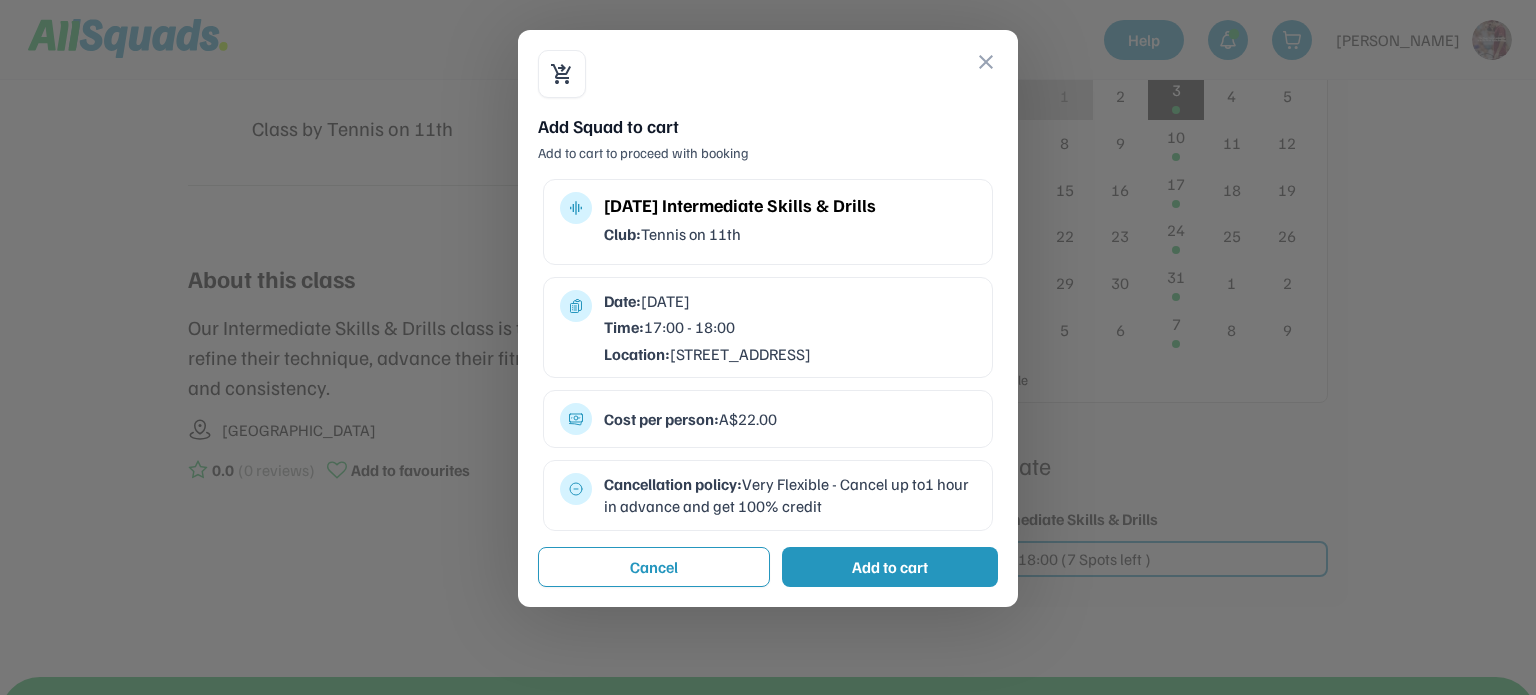 click on "Add to cart" at bounding box center (890, 567) 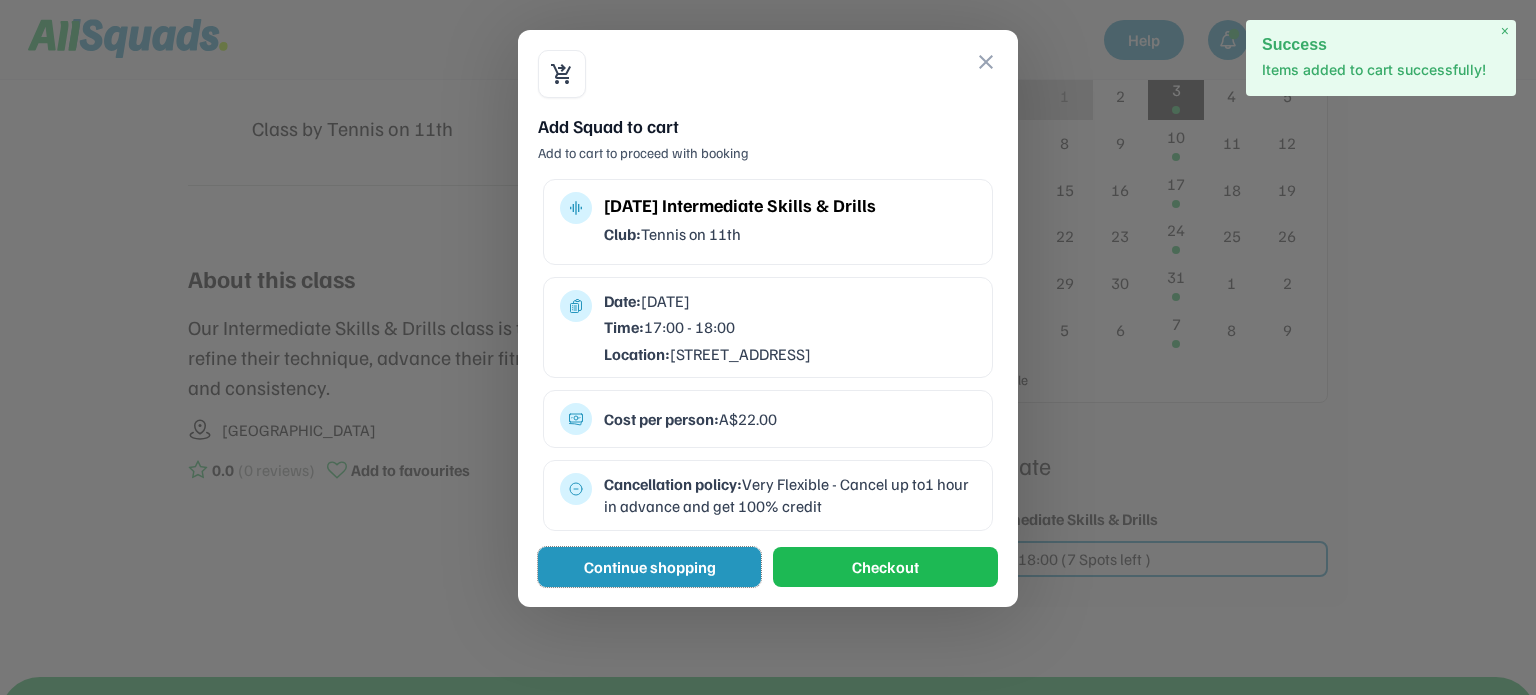 click on "Continue shopping" at bounding box center (649, 567) 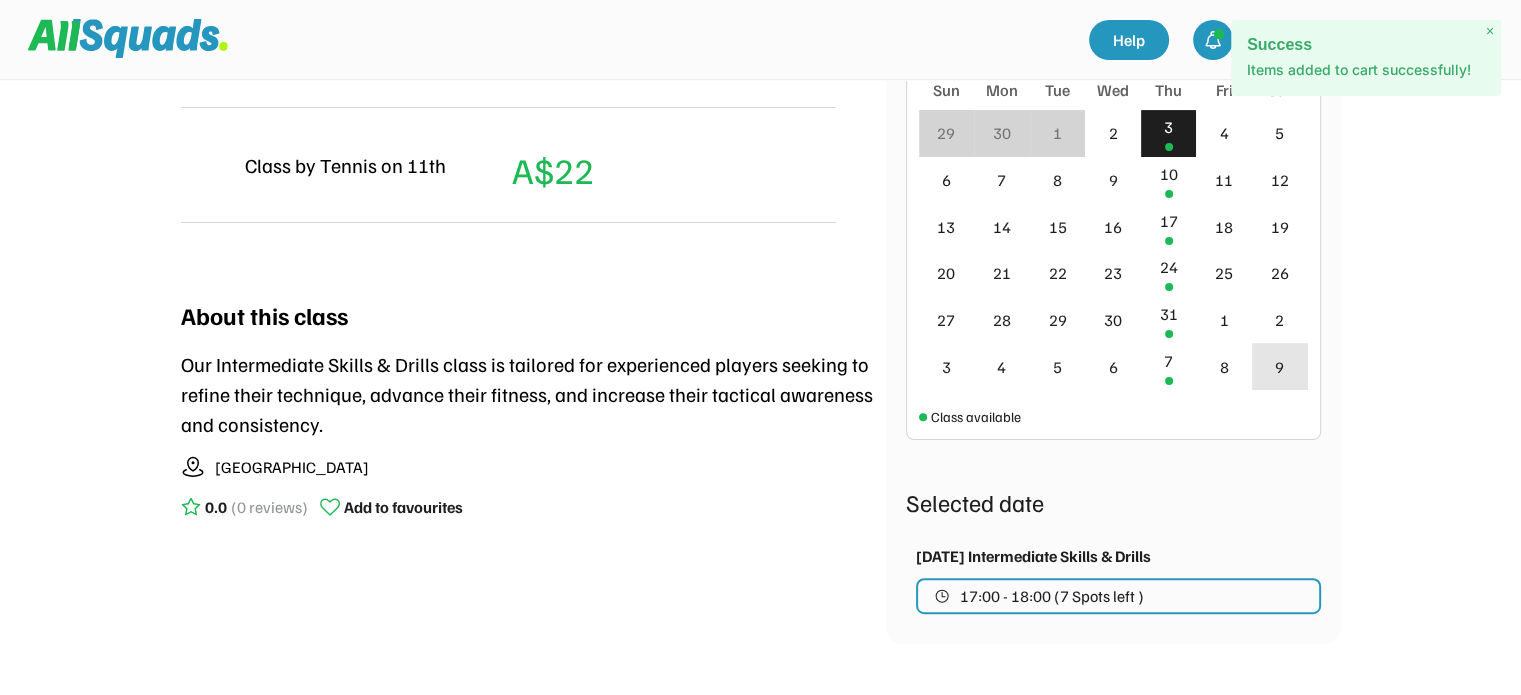 scroll, scrollTop: 500, scrollLeft: 0, axis: vertical 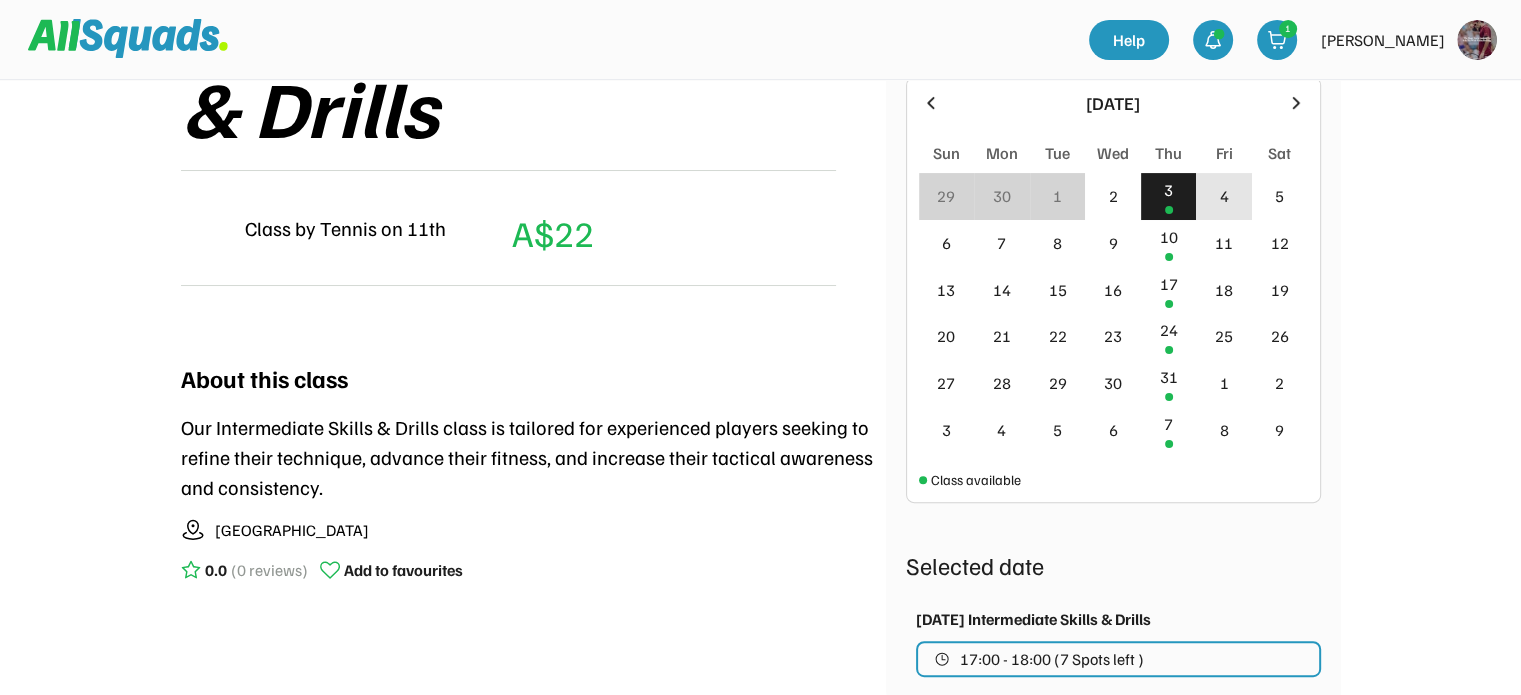click on "4" at bounding box center (1224, 196) 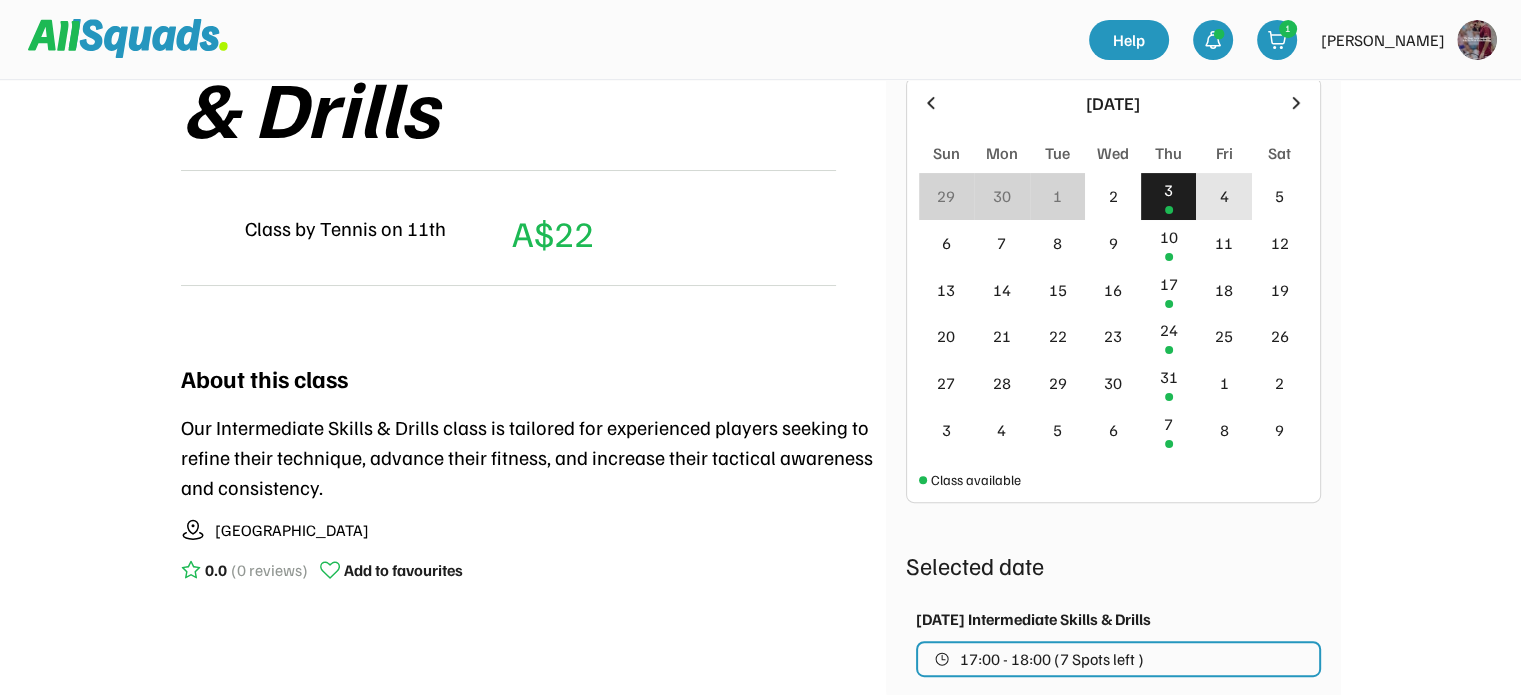 click on "4" at bounding box center (1224, 196) 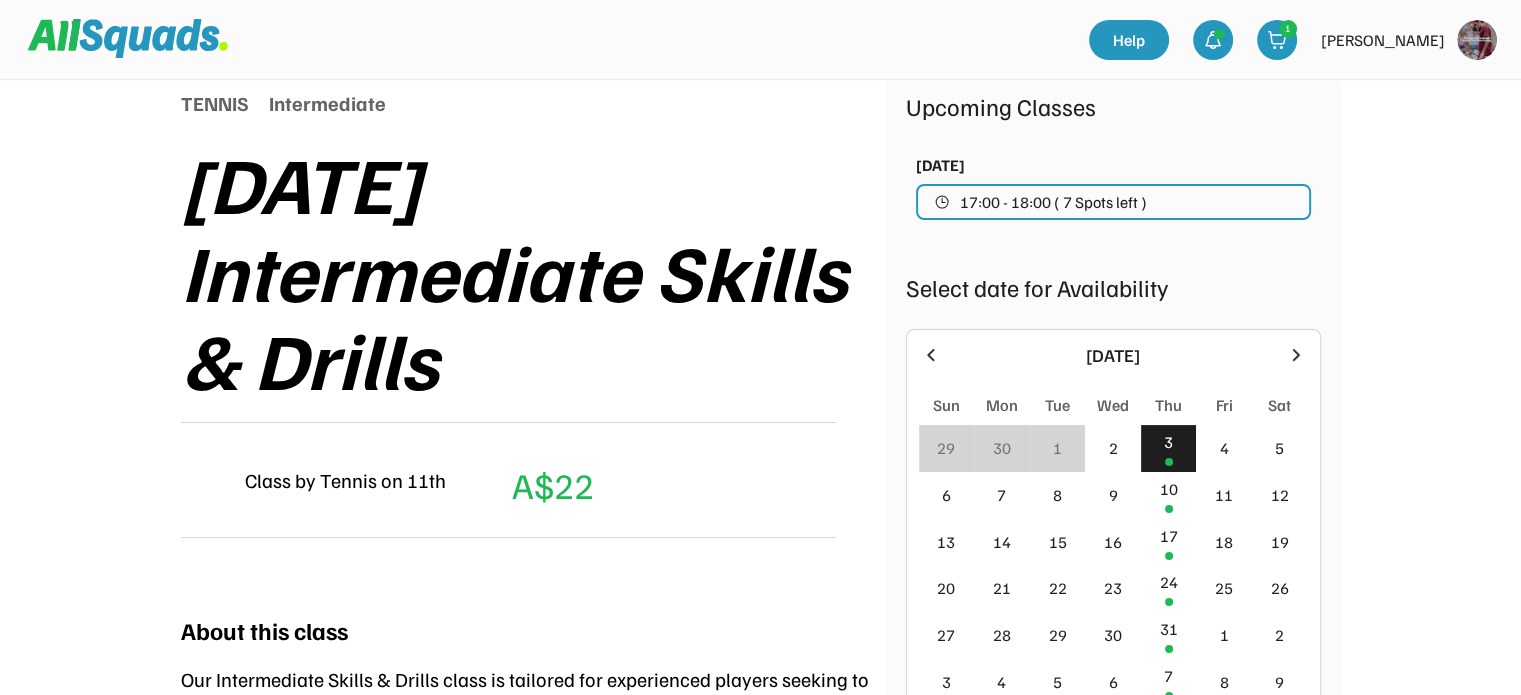 scroll, scrollTop: 200, scrollLeft: 0, axis: vertical 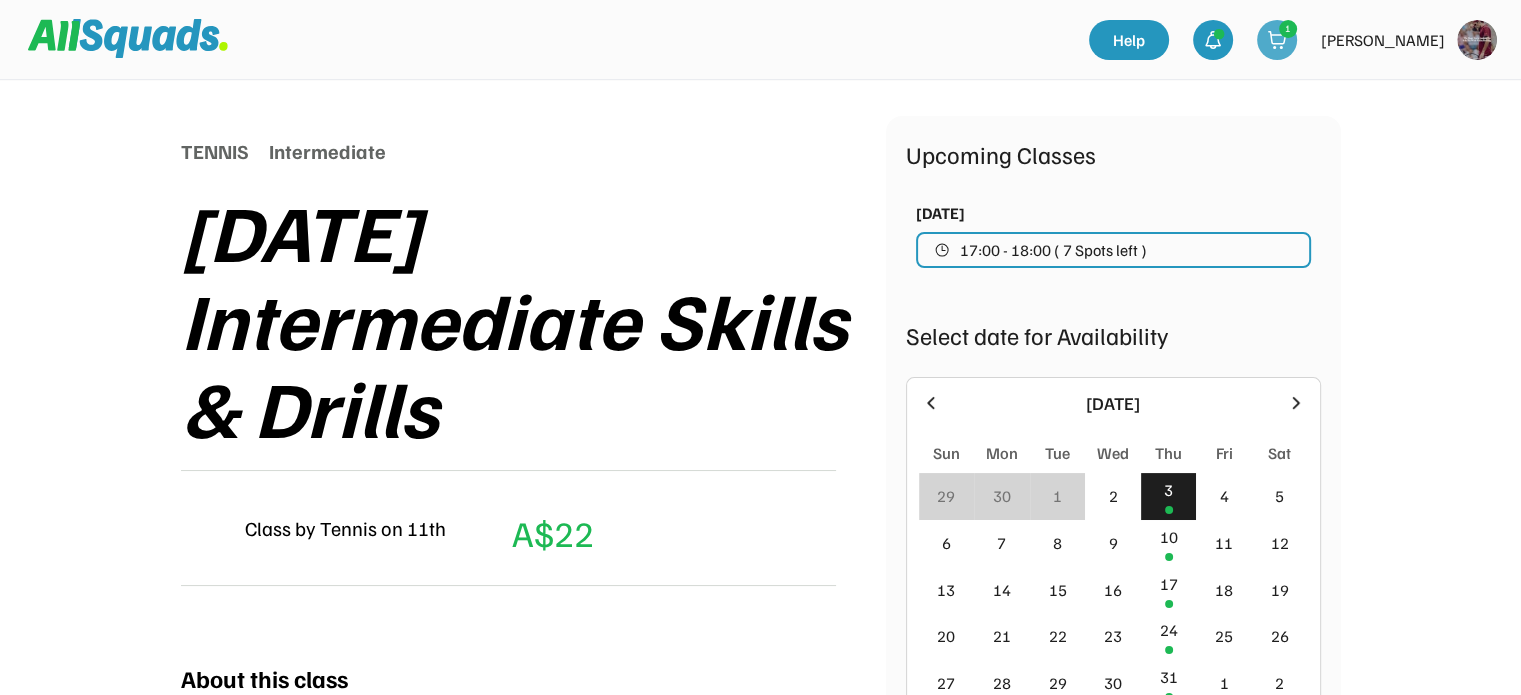 click at bounding box center [1277, 40] 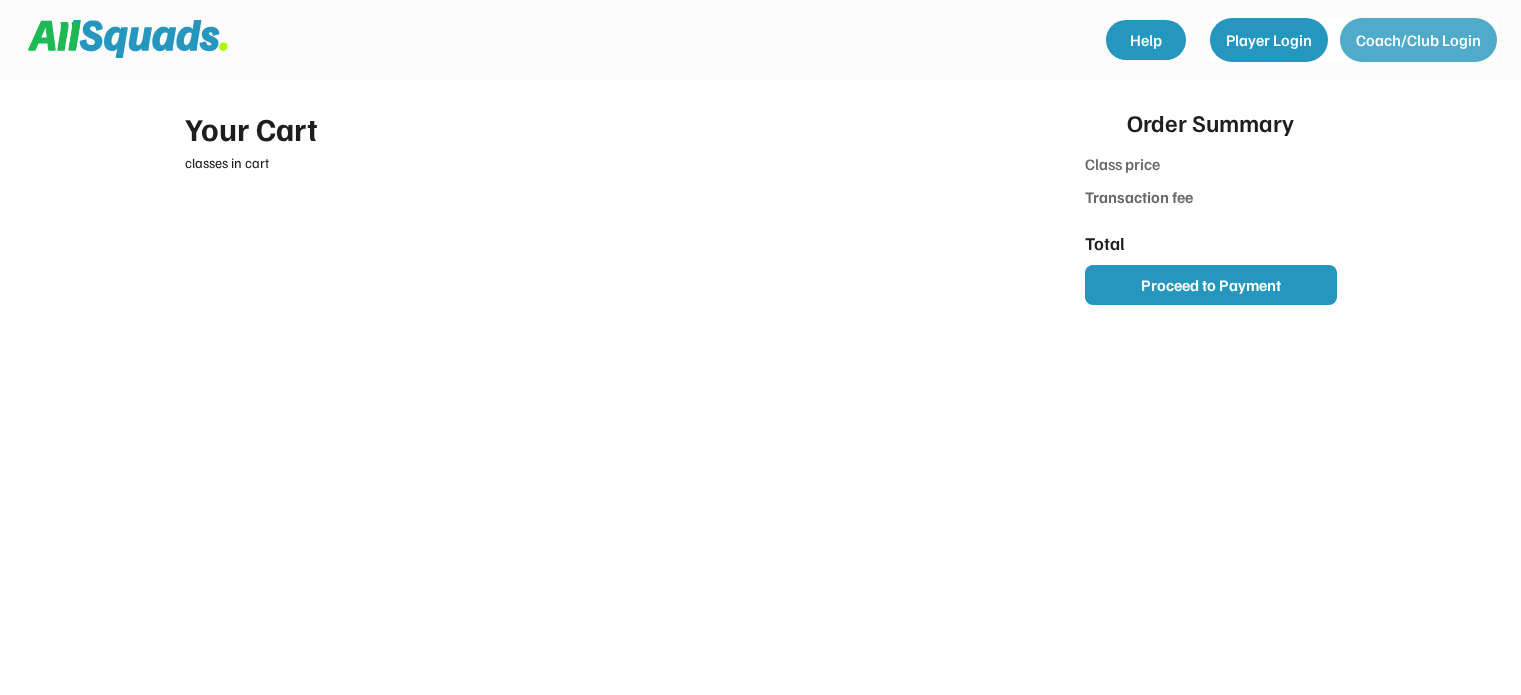 scroll, scrollTop: 0, scrollLeft: 0, axis: both 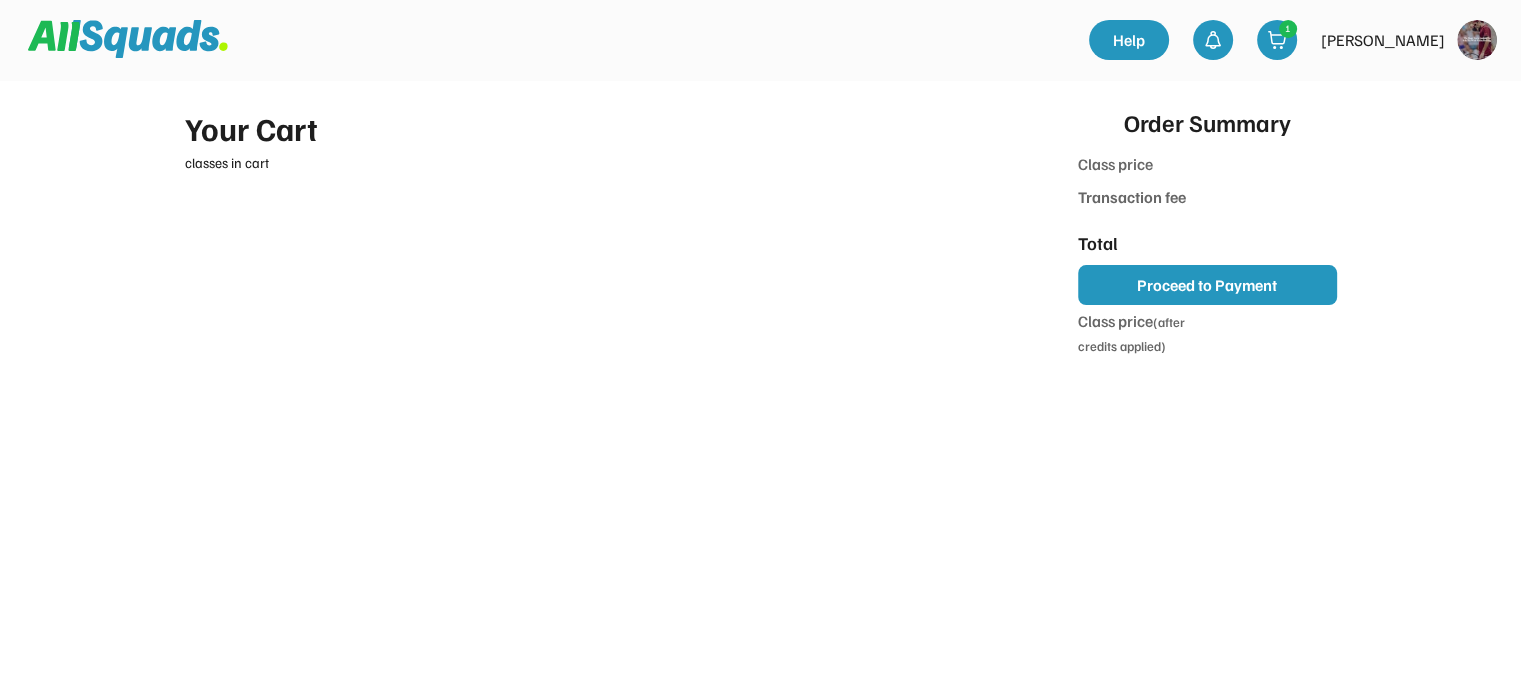 type on "*******" 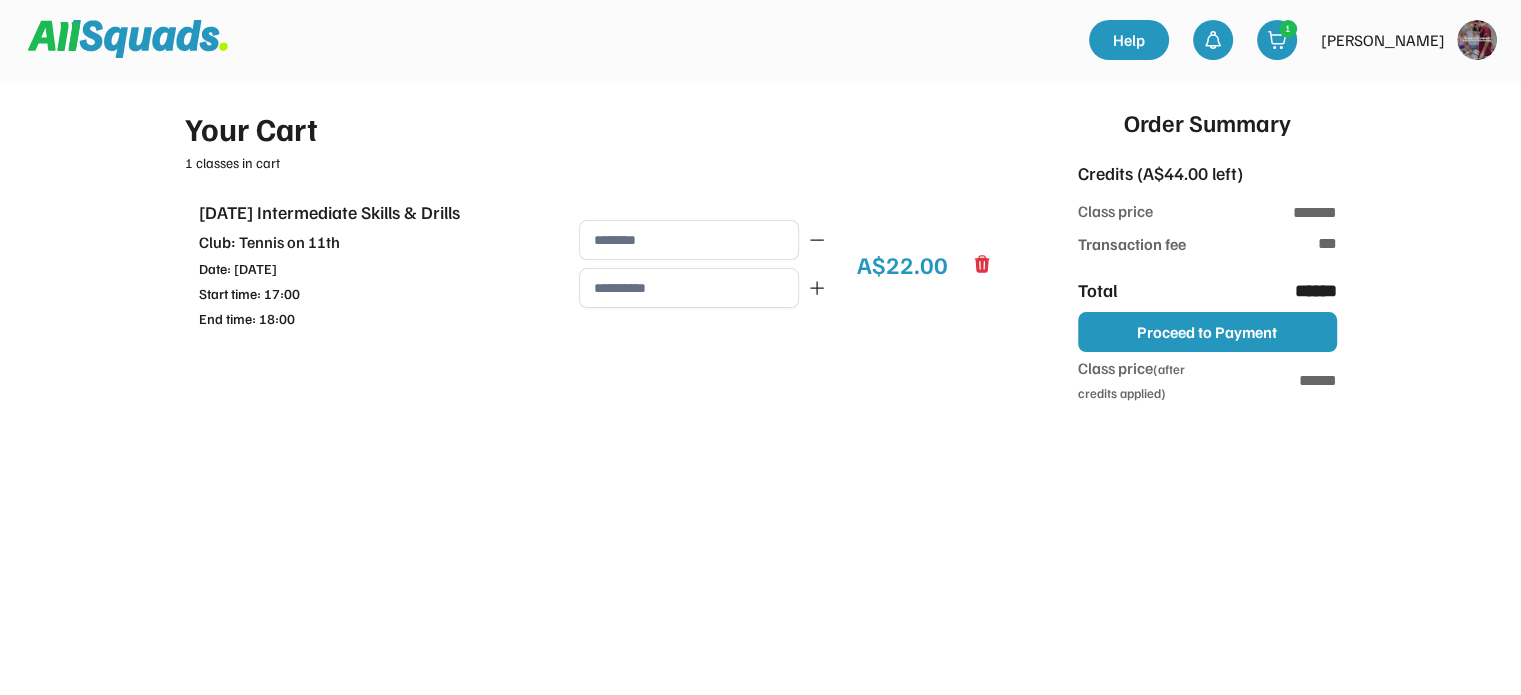 type on "**********" 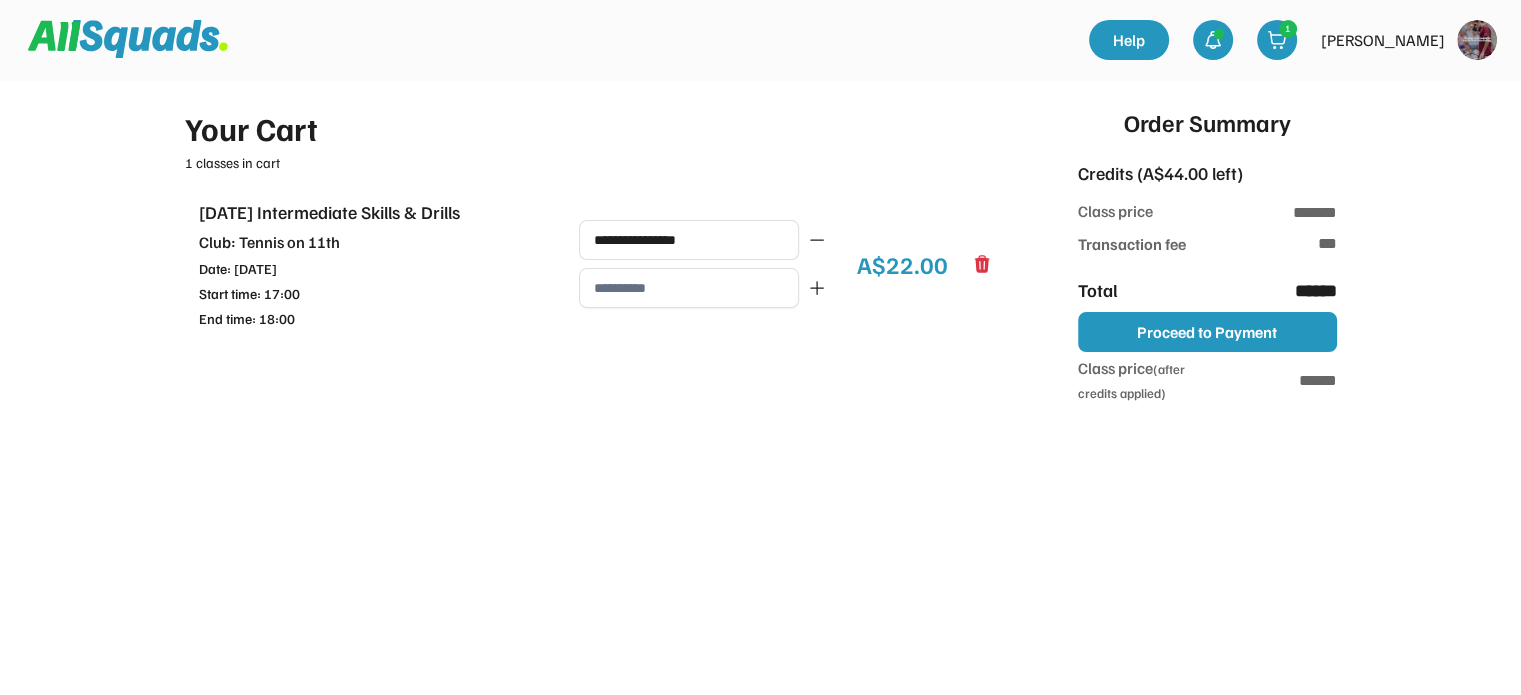 click on "[PERSON_NAME]" at bounding box center [1383, 40] 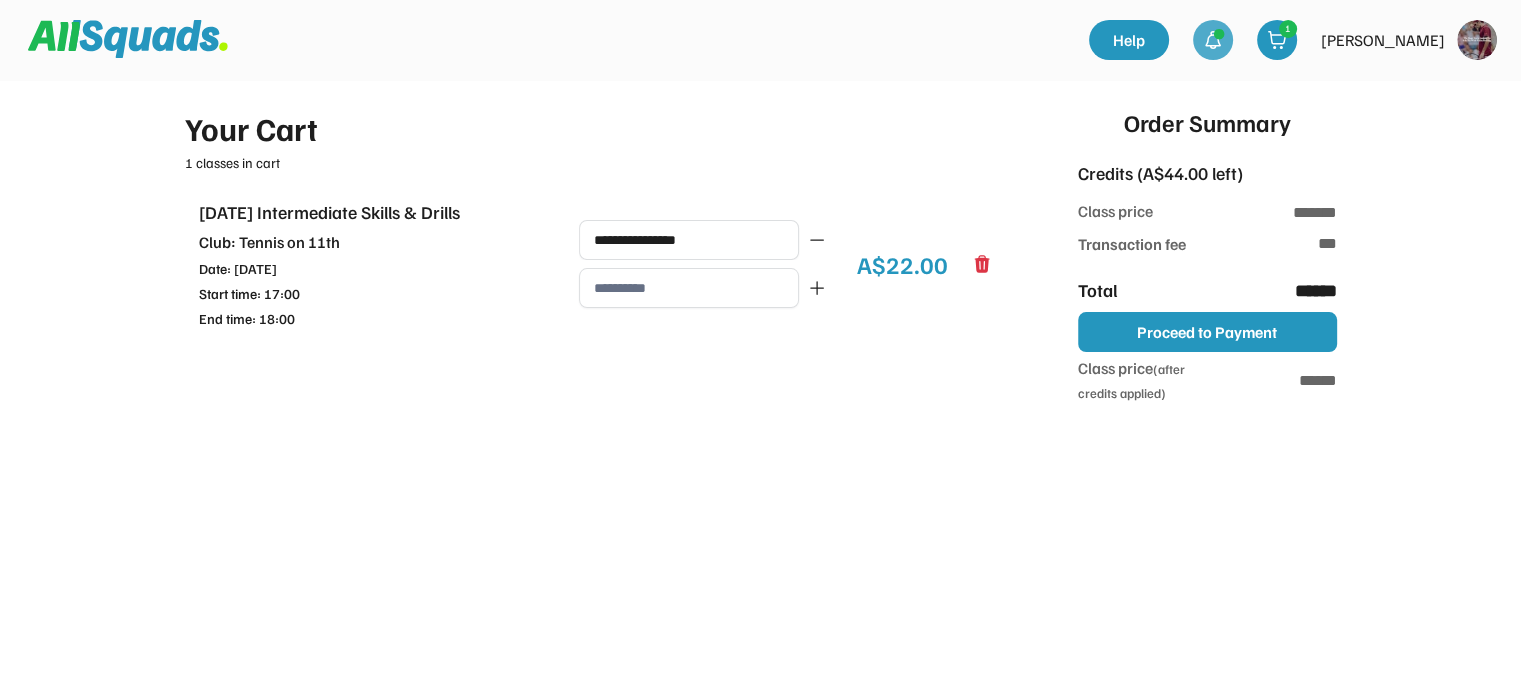 click at bounding box center [1213, 40] 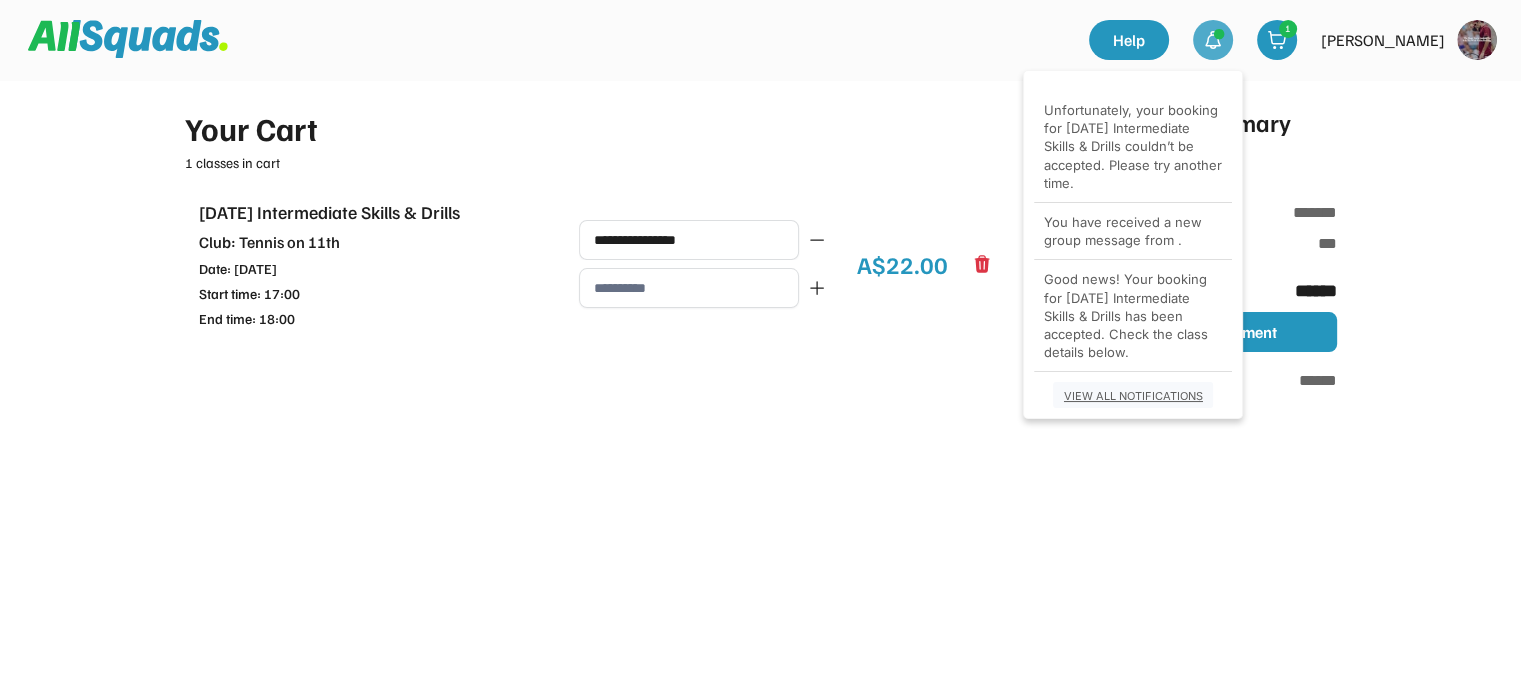 click on "VIEW ALL NOTIFICATIONS" at bounding box center [1133, 396] 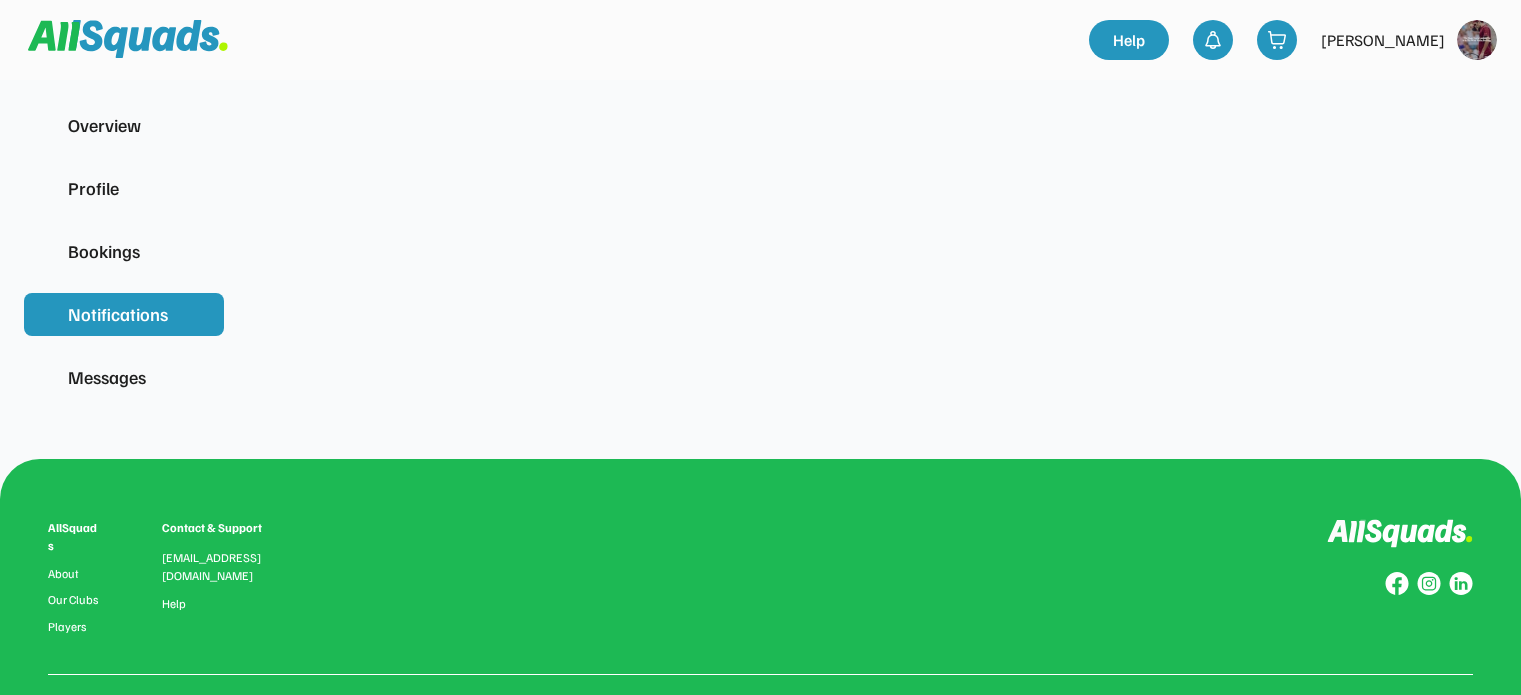 scroll, scrollTop: 0, scrollLeft: 0, axis: both 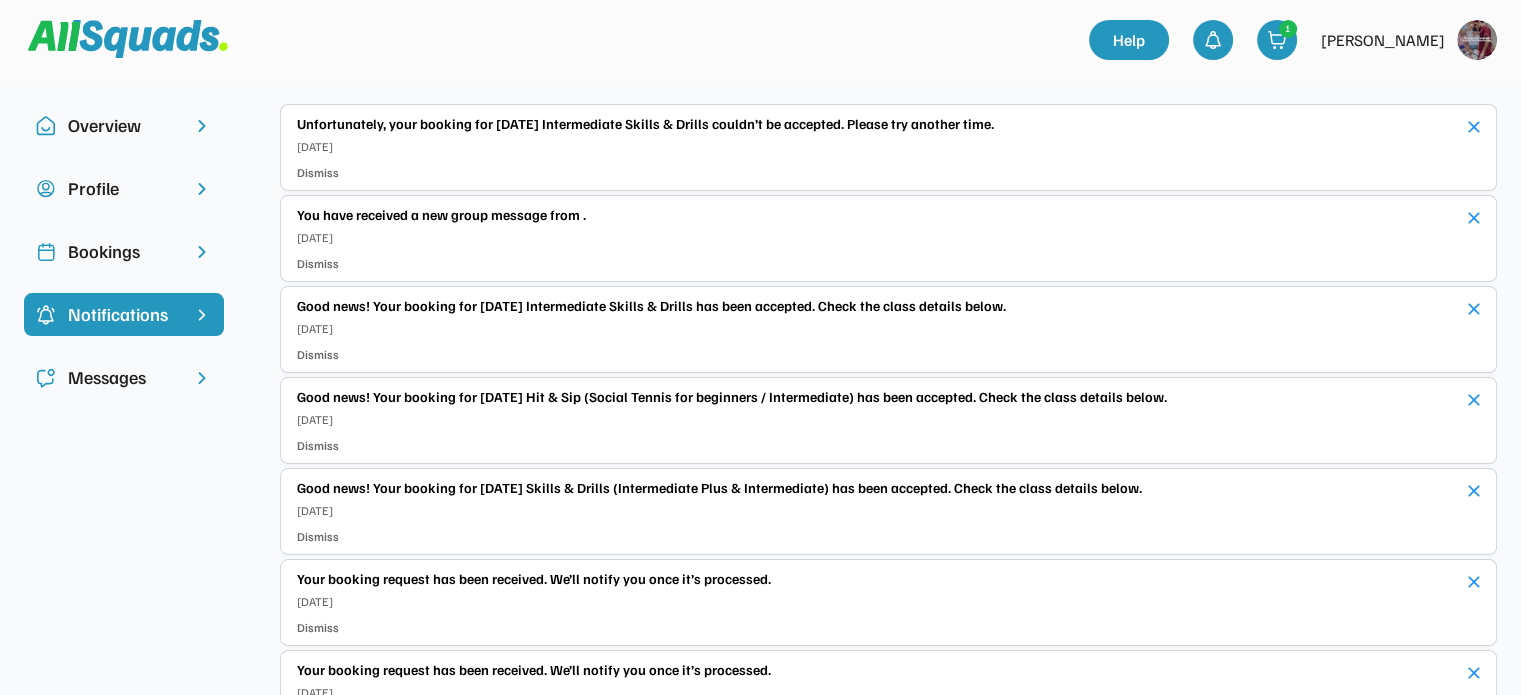 click at bounding box center [202, 252] 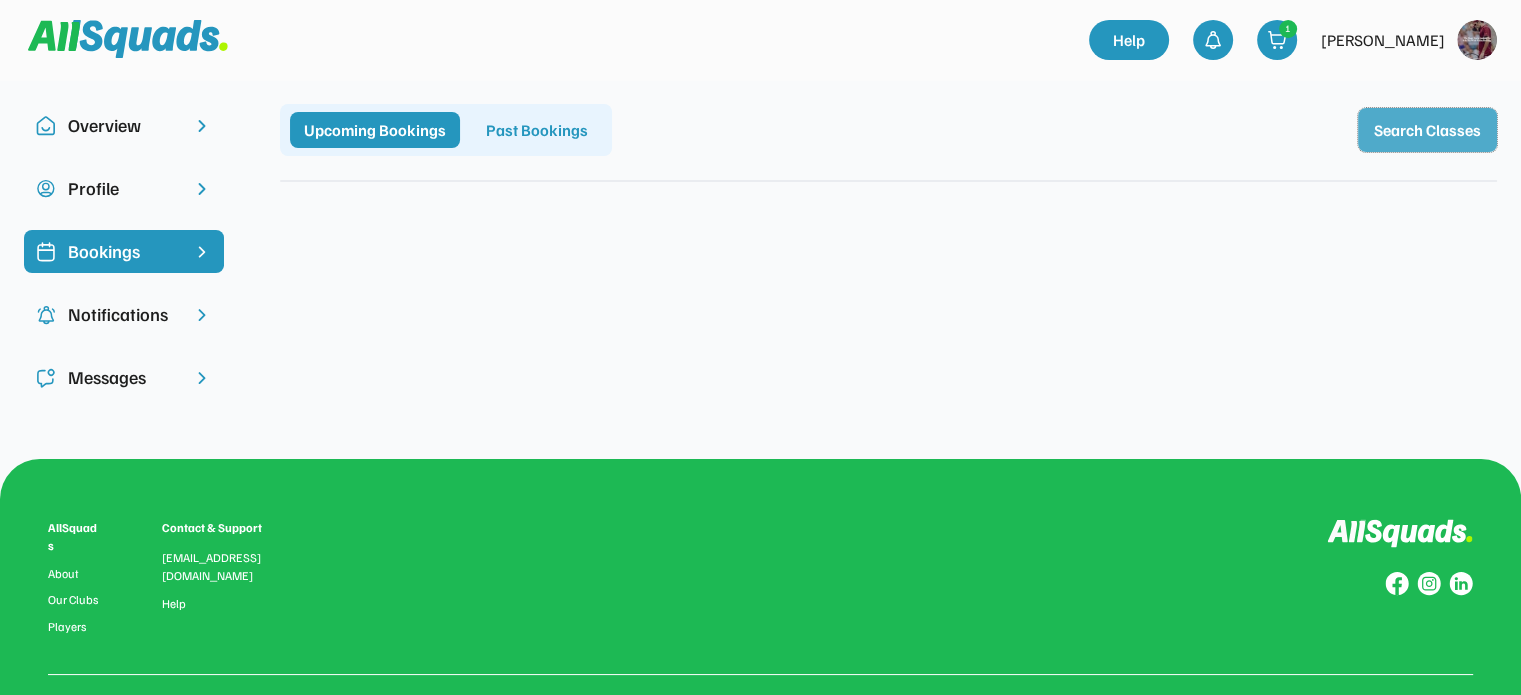 click on "Search Classes" at bounding box center [1427, 130] 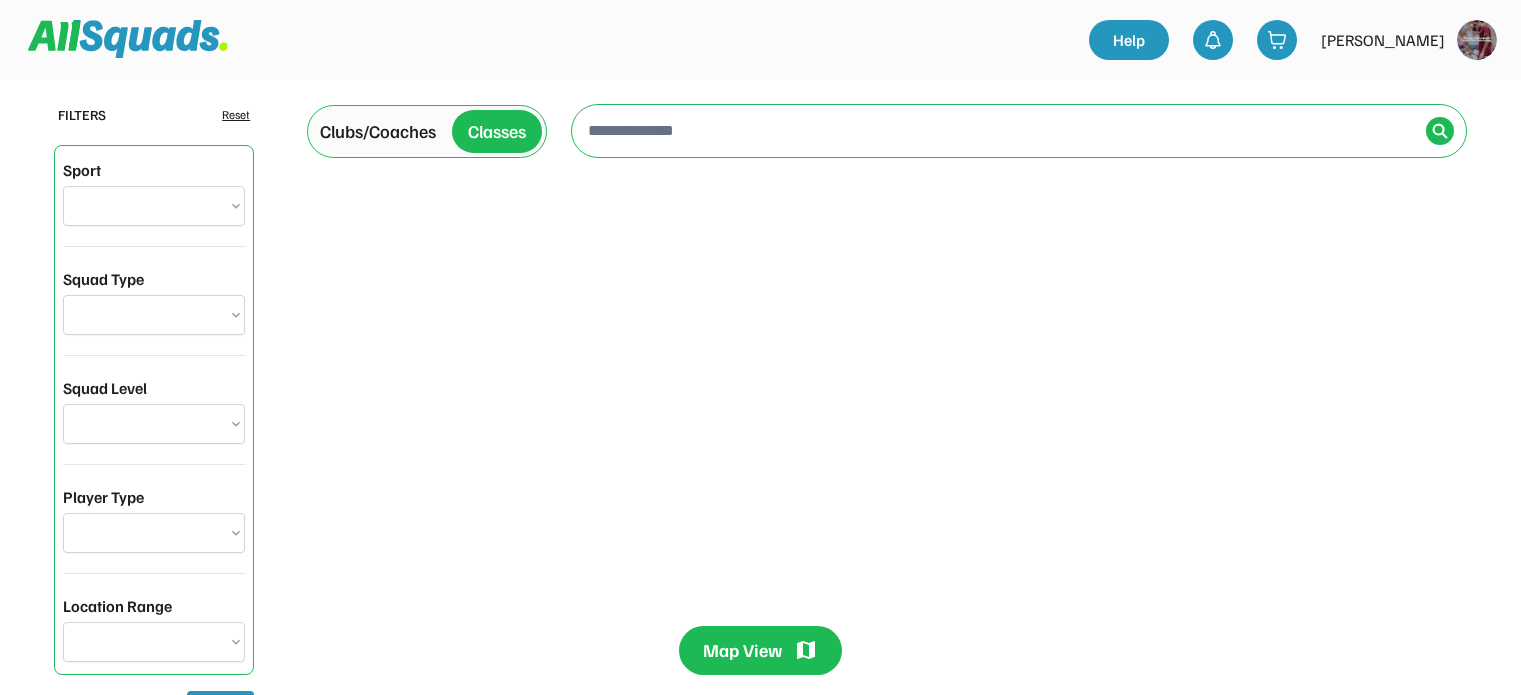 scroll, scrollTop: 0, scrollLeft: 0, axis: both 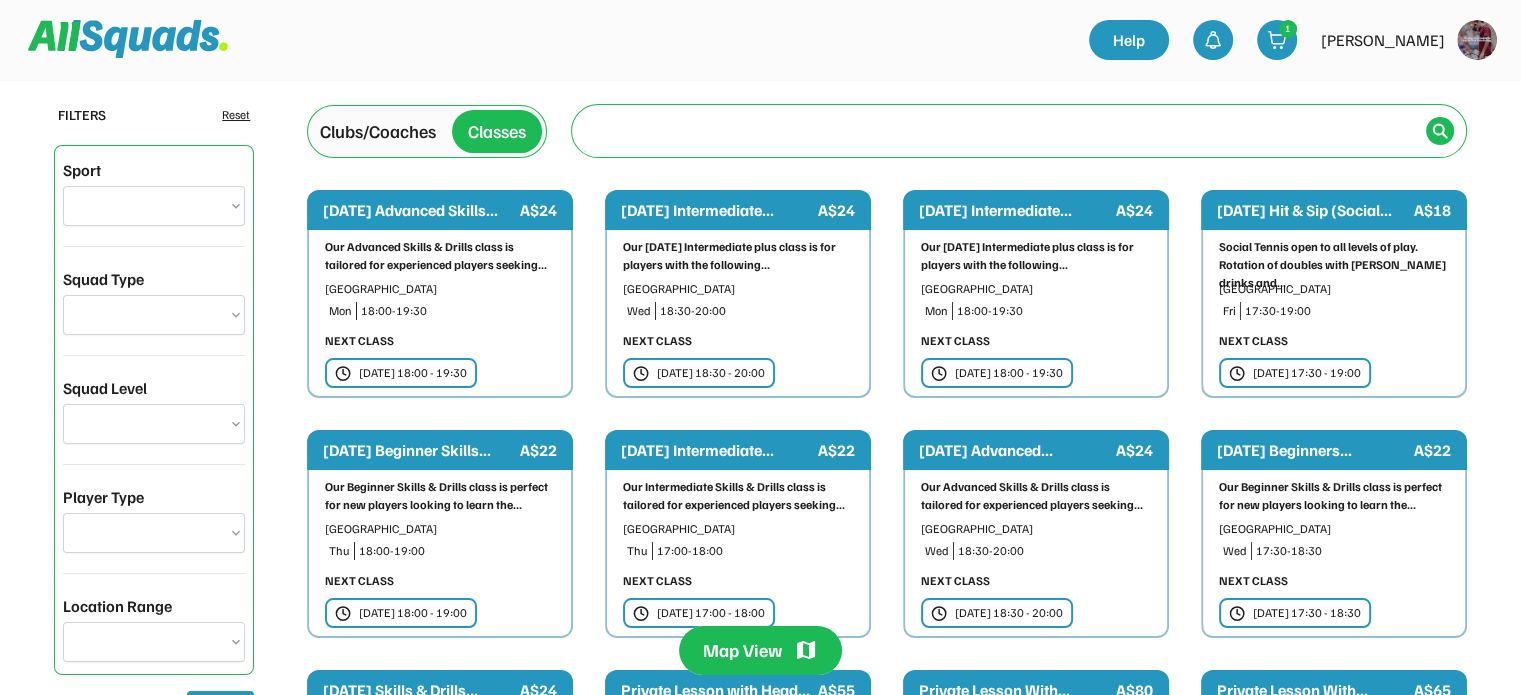 click at bounding box center [1001, 130] 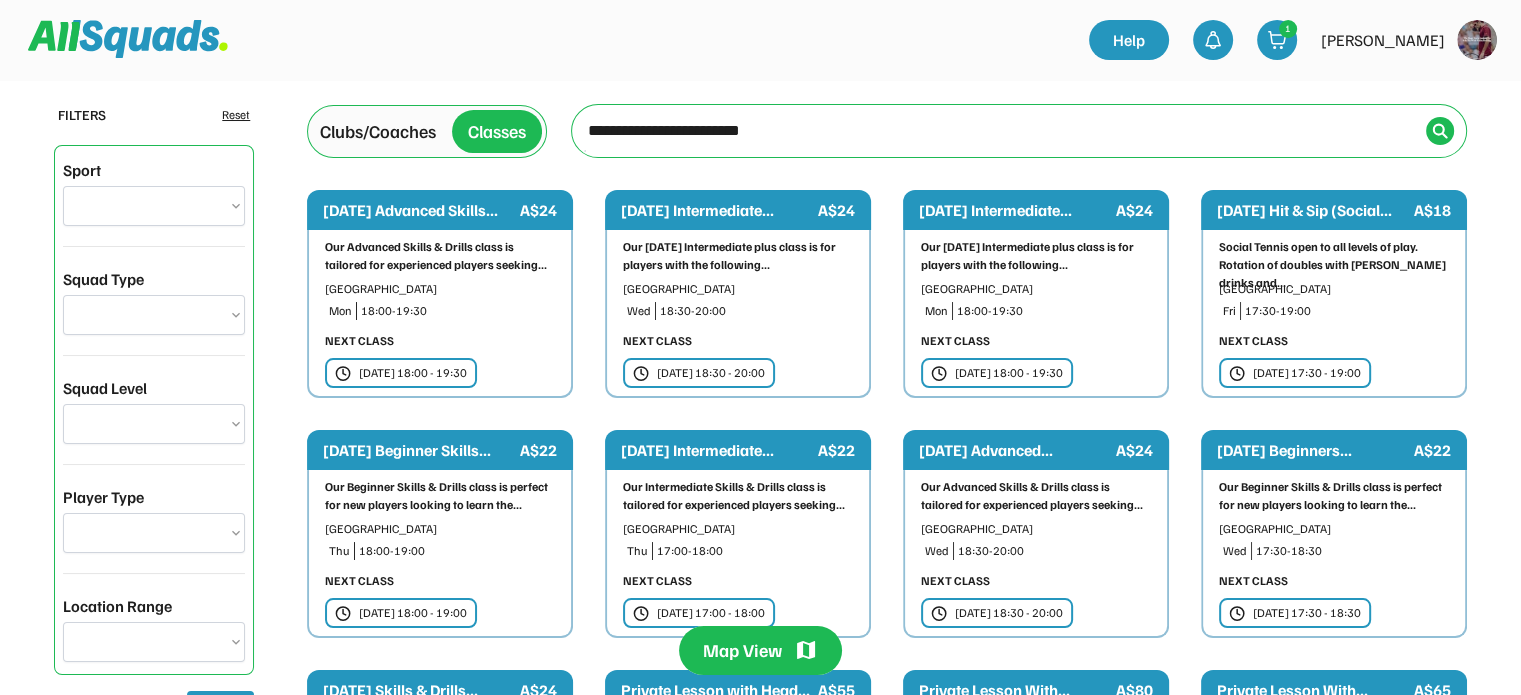 type on "**********" 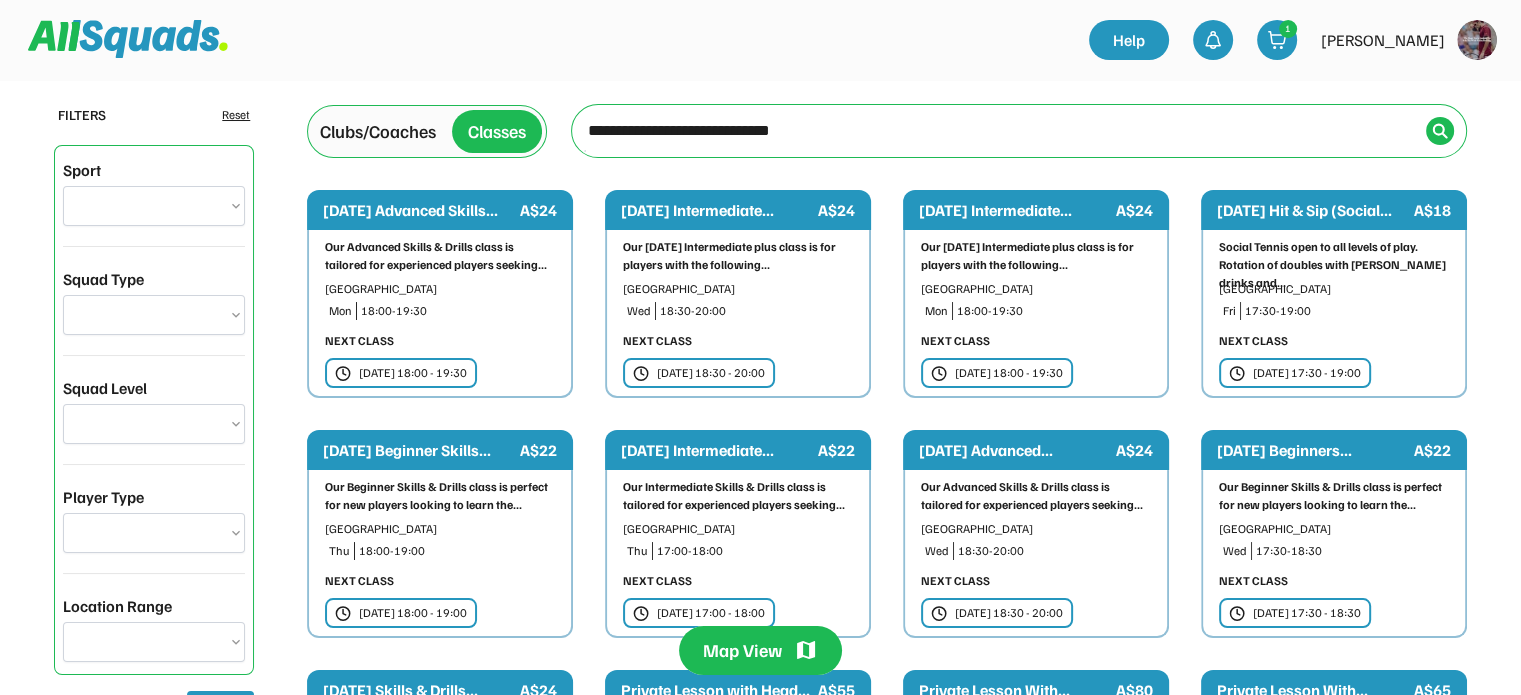 click on "Fri 04 Jul | 17:30 - 19:00" at bounding box center [1307, 373] 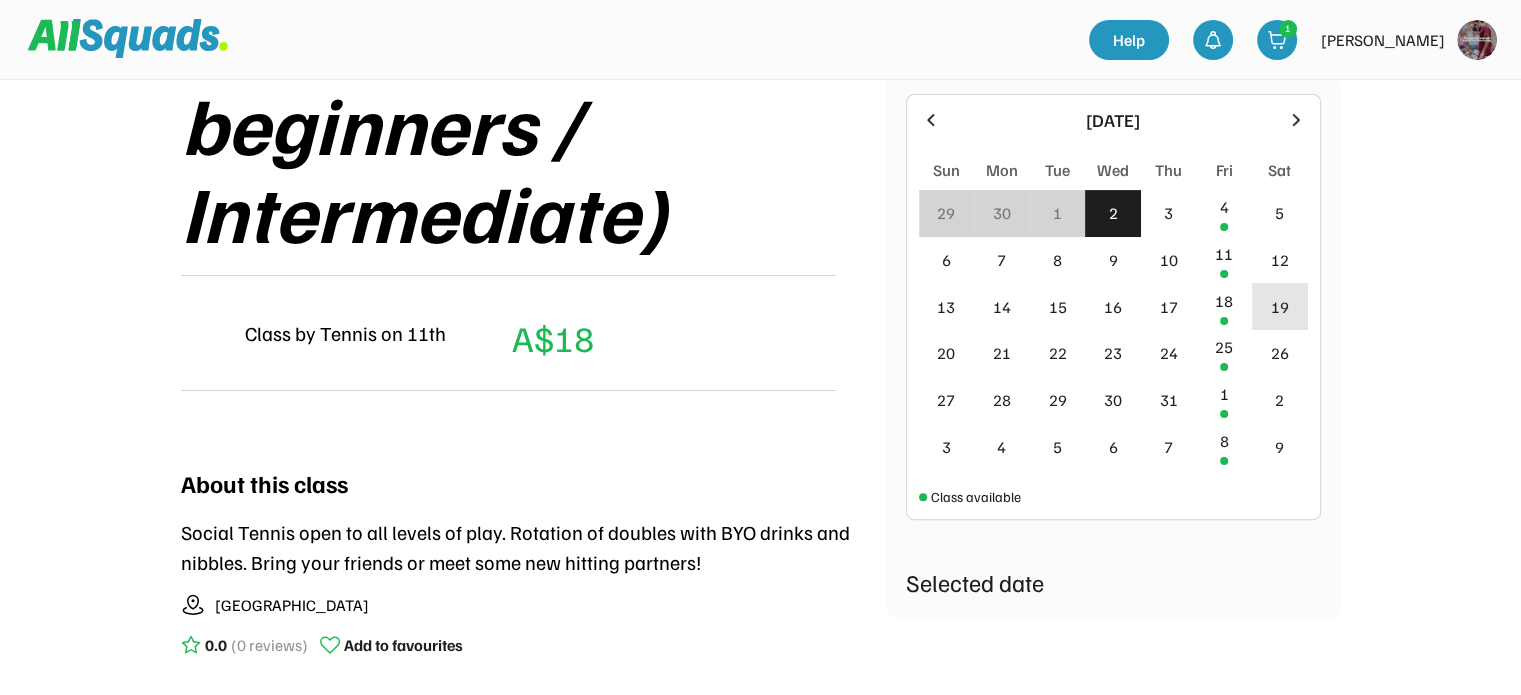 scroll, scrollTop: 500, scrollLeft: 0, axis: vertical 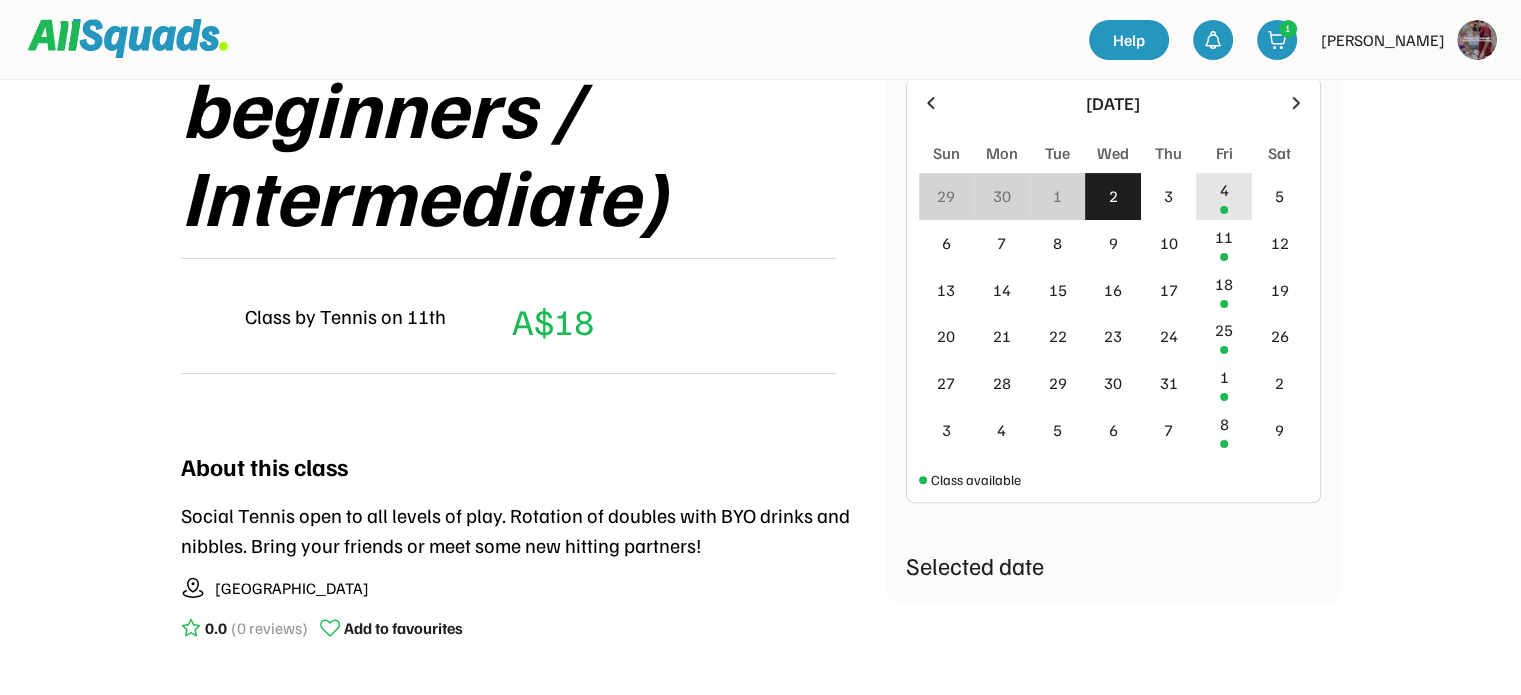 click on "4" at bounding box center (1224, 190) 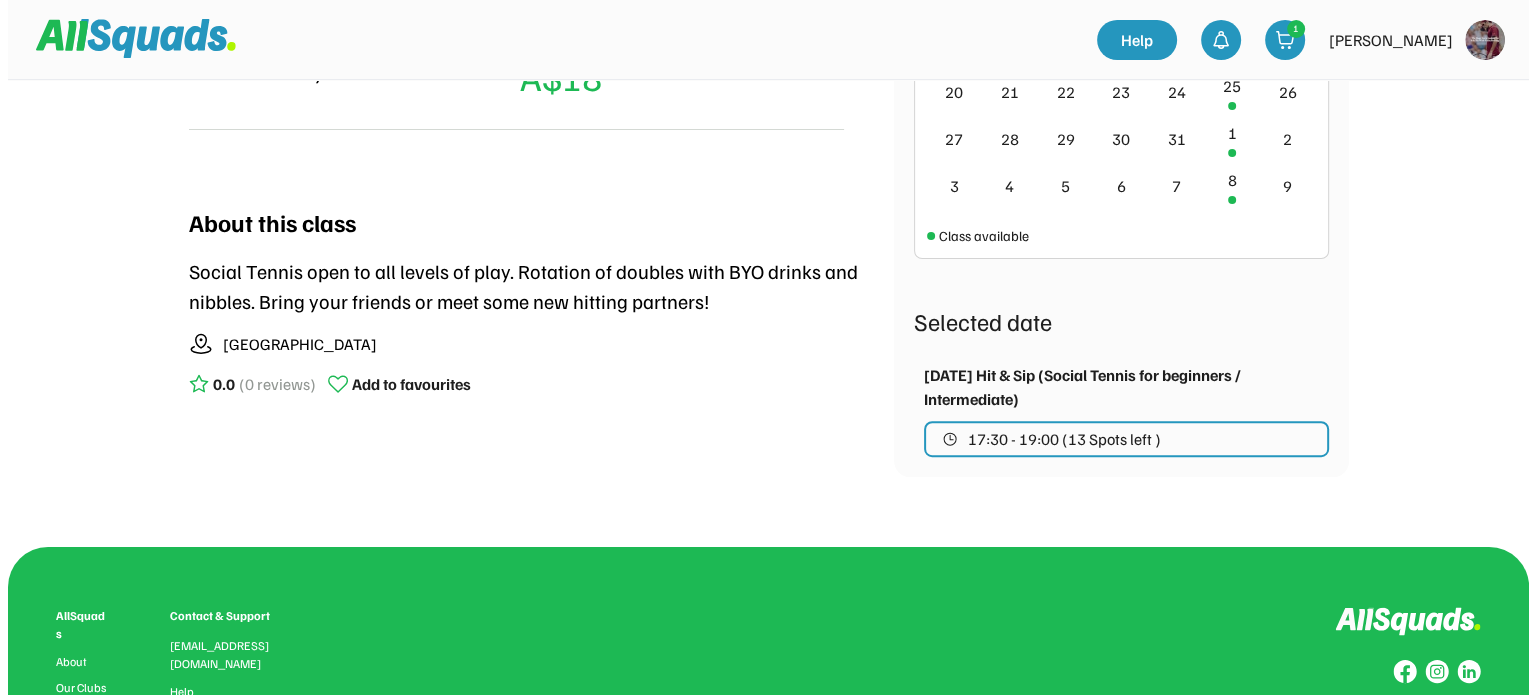 scroll, scrollTop: 800, scrollLeft: 0, axis: vertical 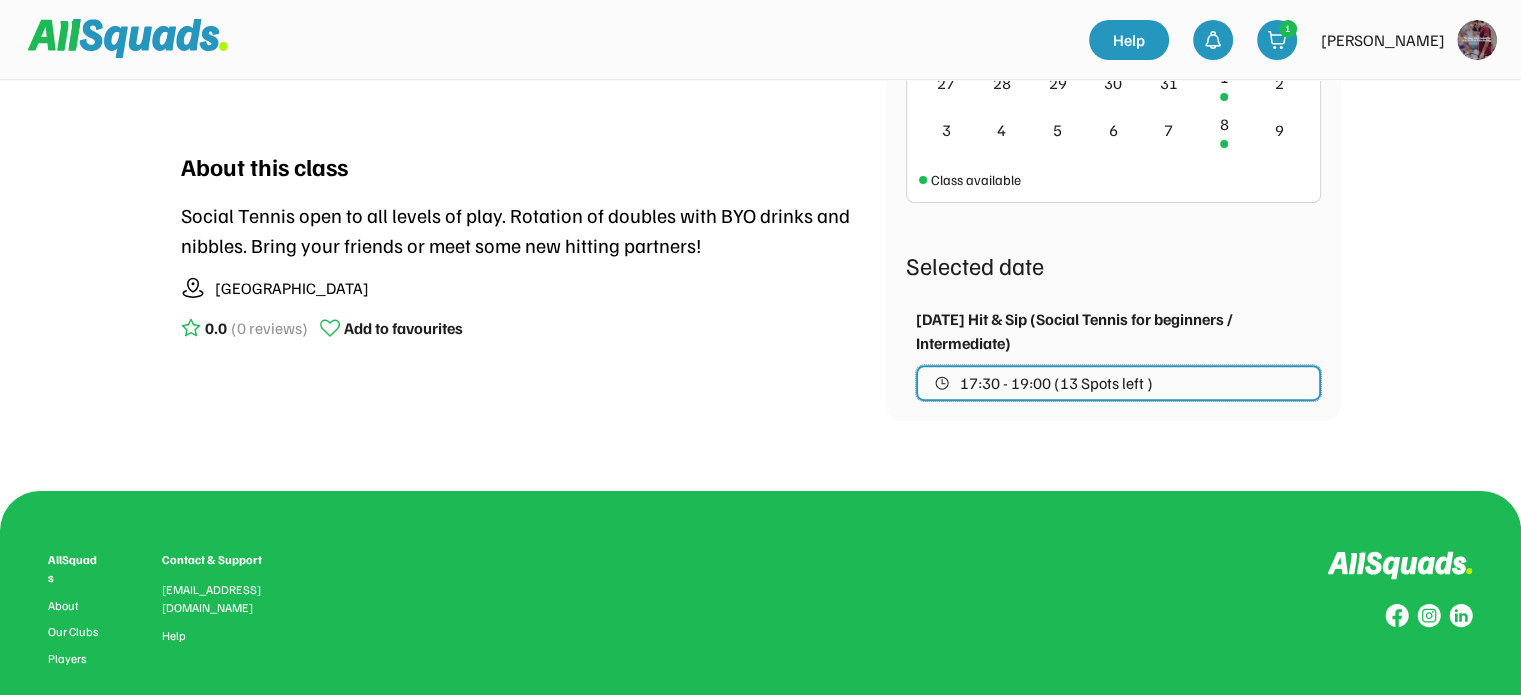 click on "17:30 - 19:00 (13 Spots left )" at bounding box center [1056, 383] 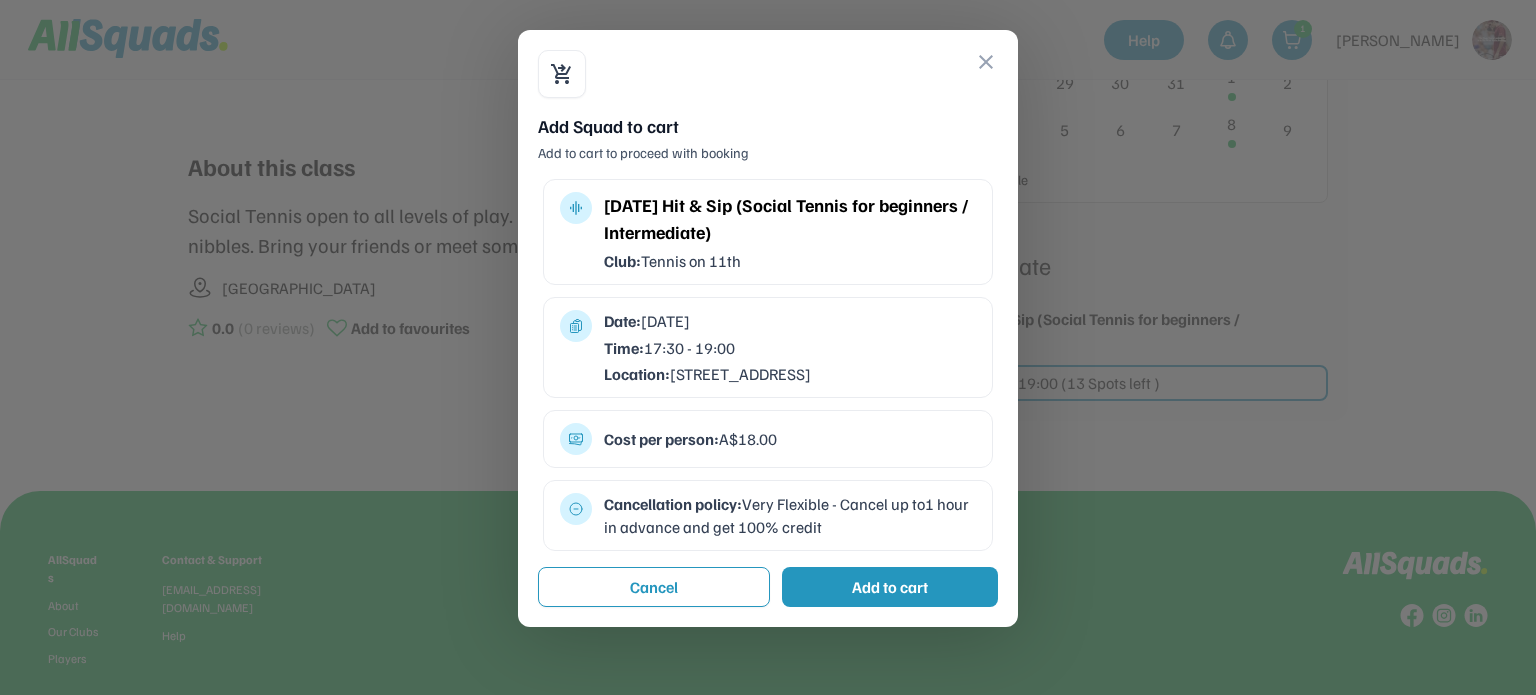 click on "Add to cart" at bounding box center [890, 587] 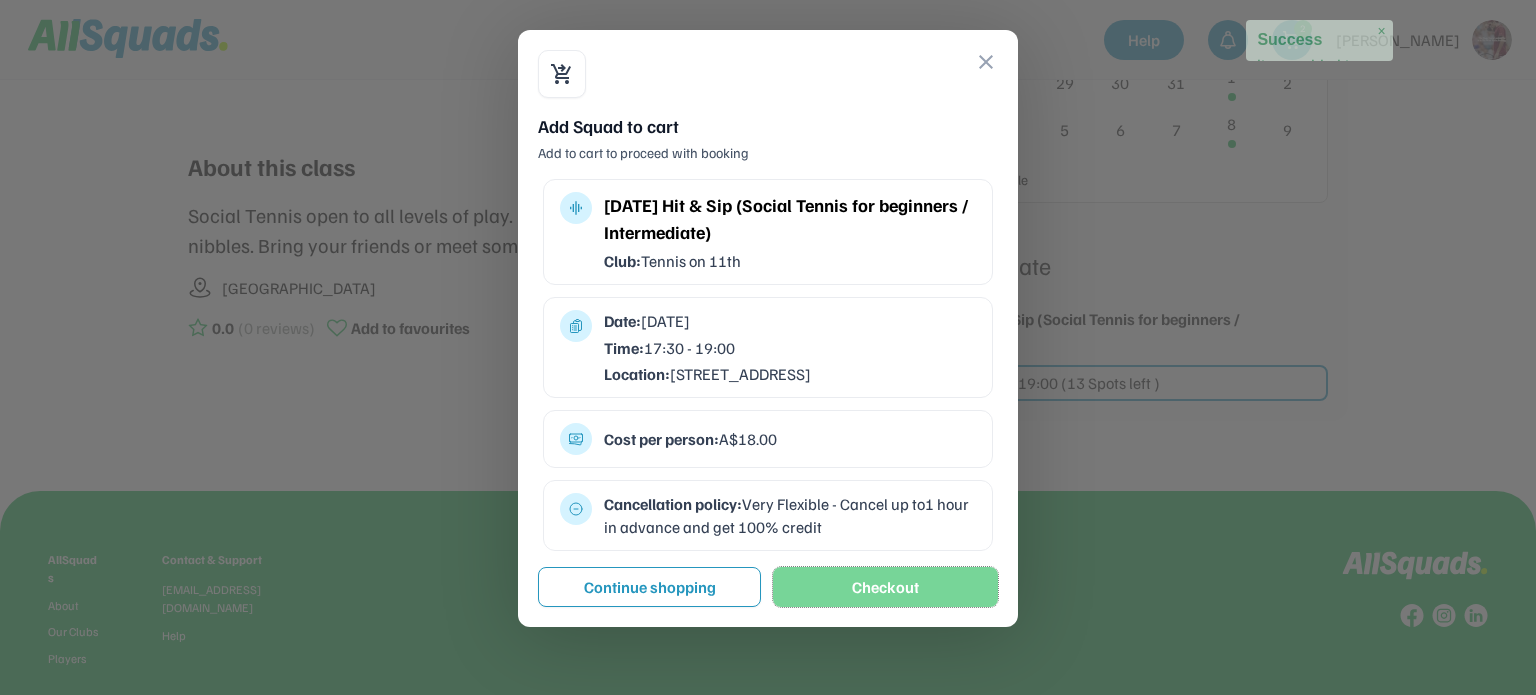 click on "Checkout" at bounding box center (885, 587) 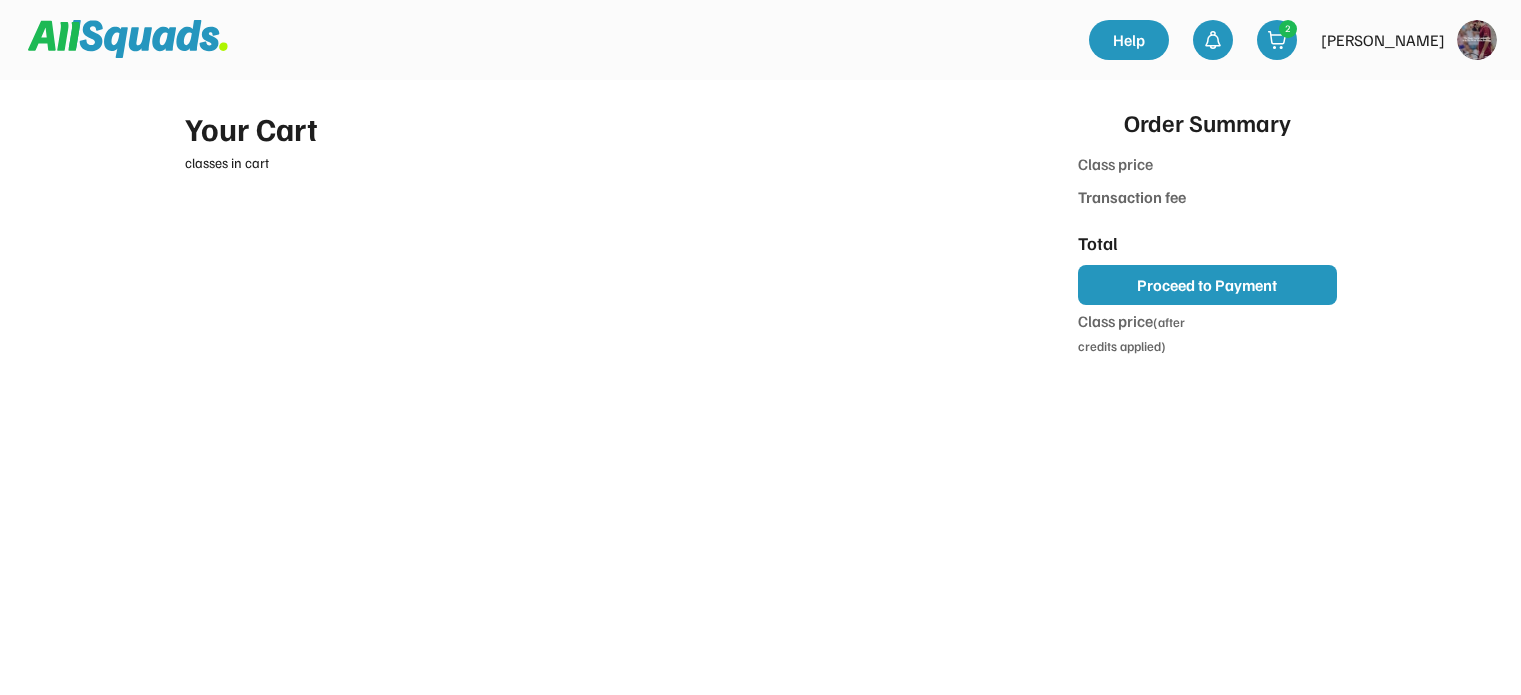 scroll, scrollTop: 0, scrollLeft: 0, axis: both 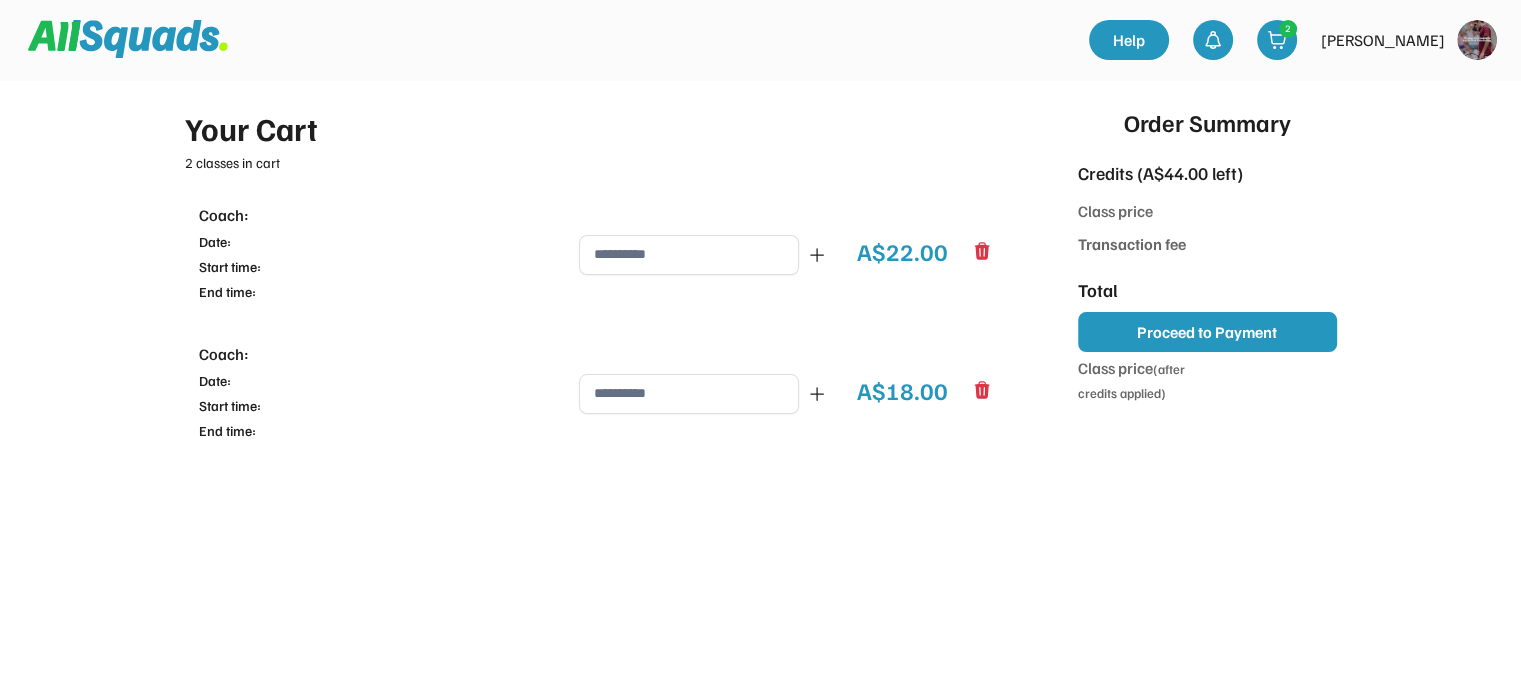 type on "*******" 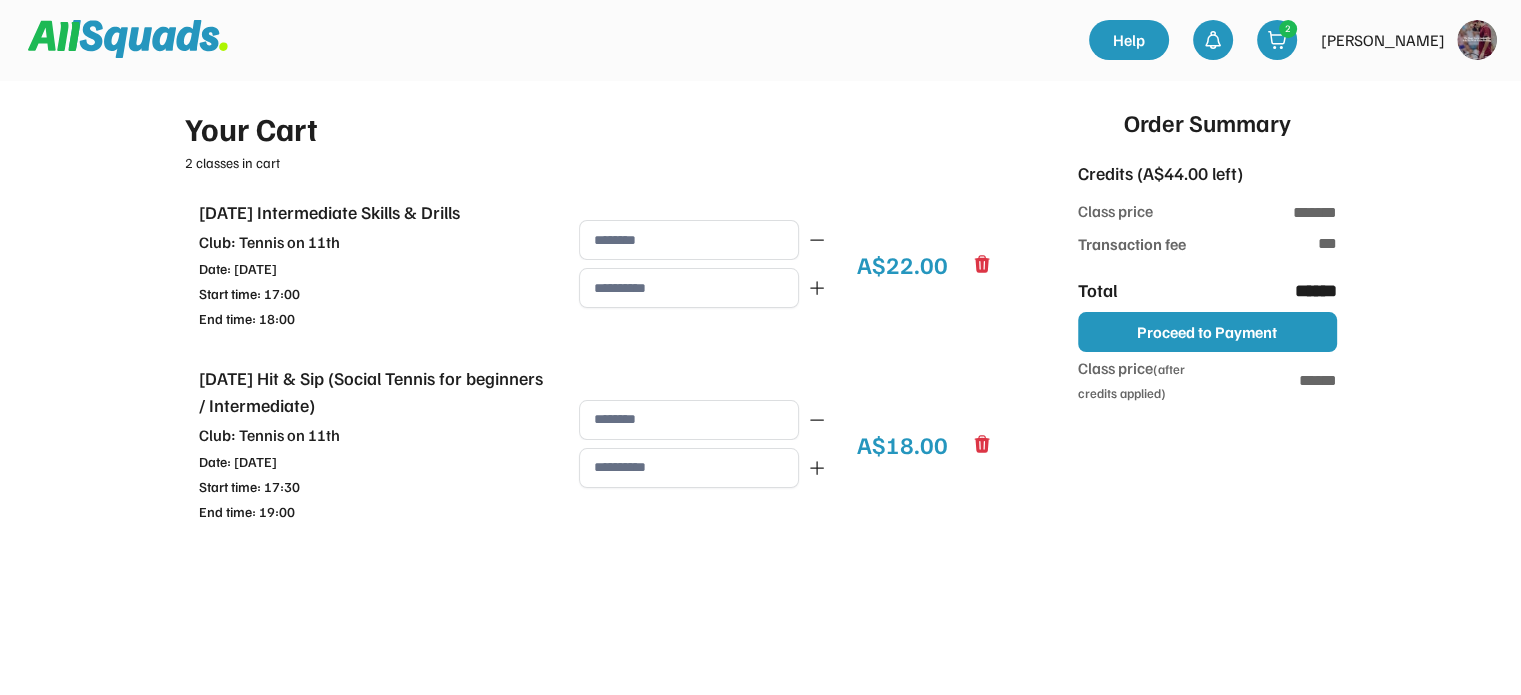 type on "**********" 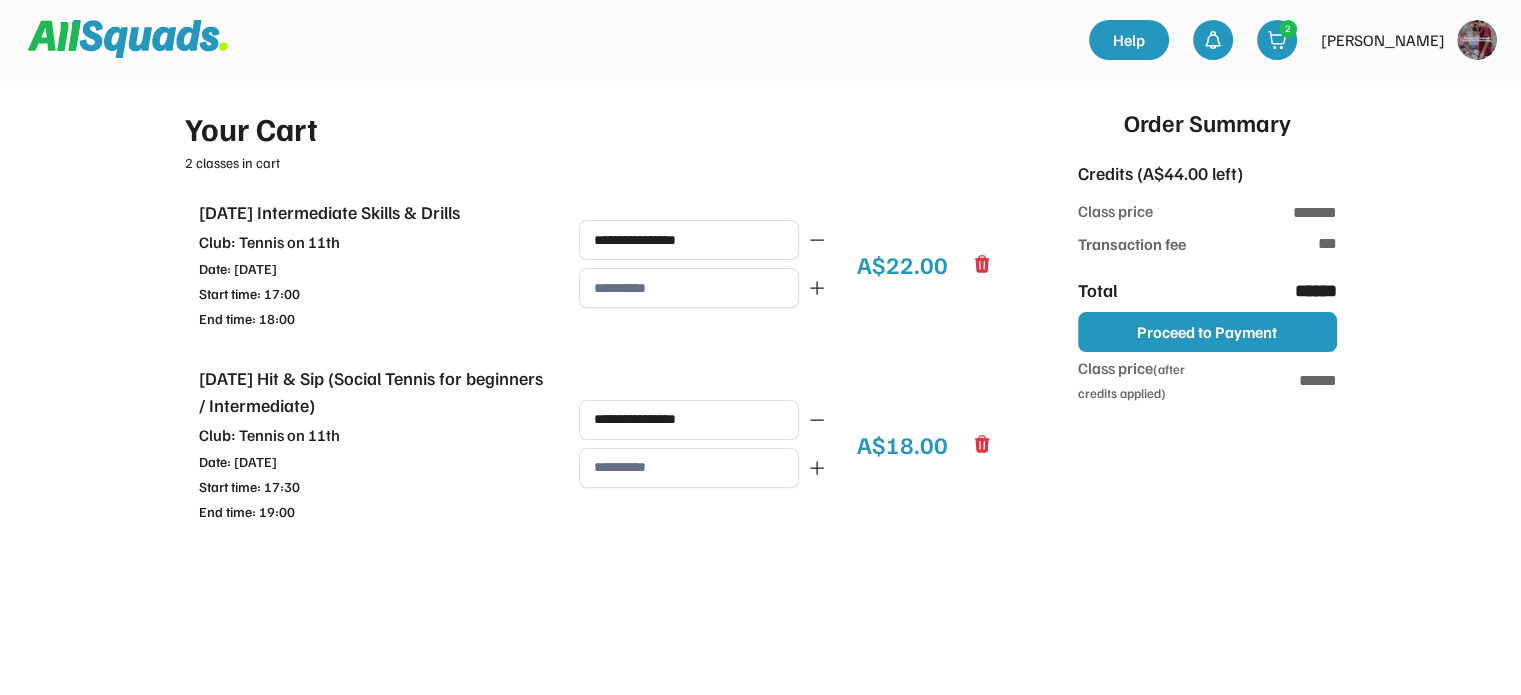 click 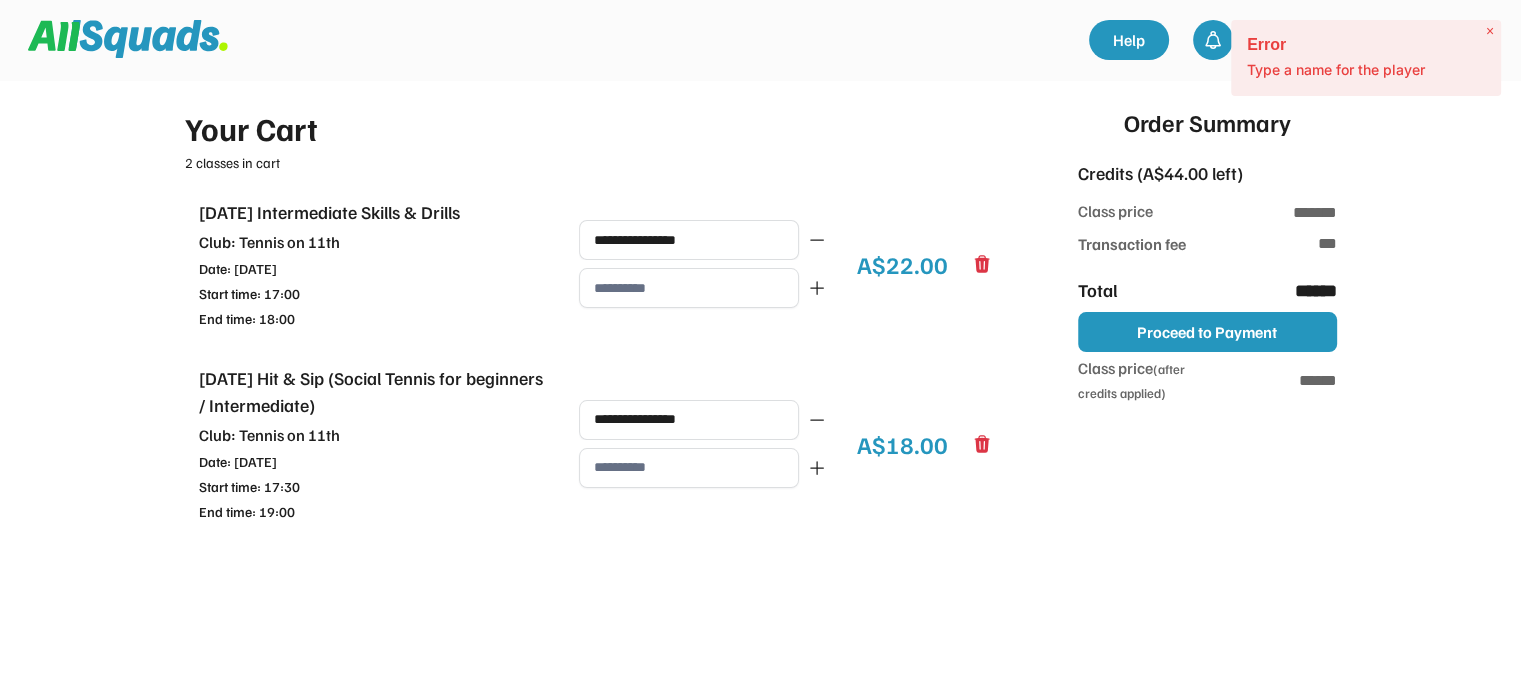 click at bounding box center (689, 468) 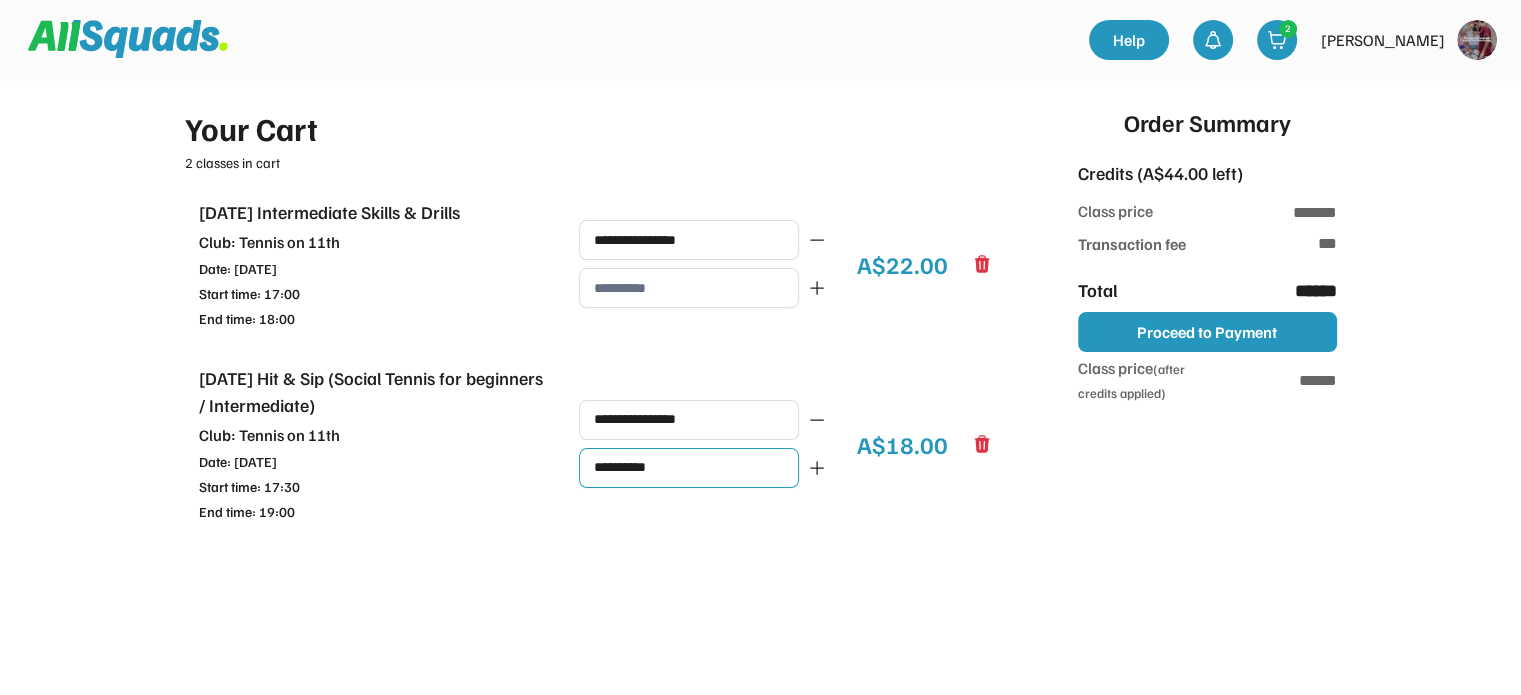 type on "**********" 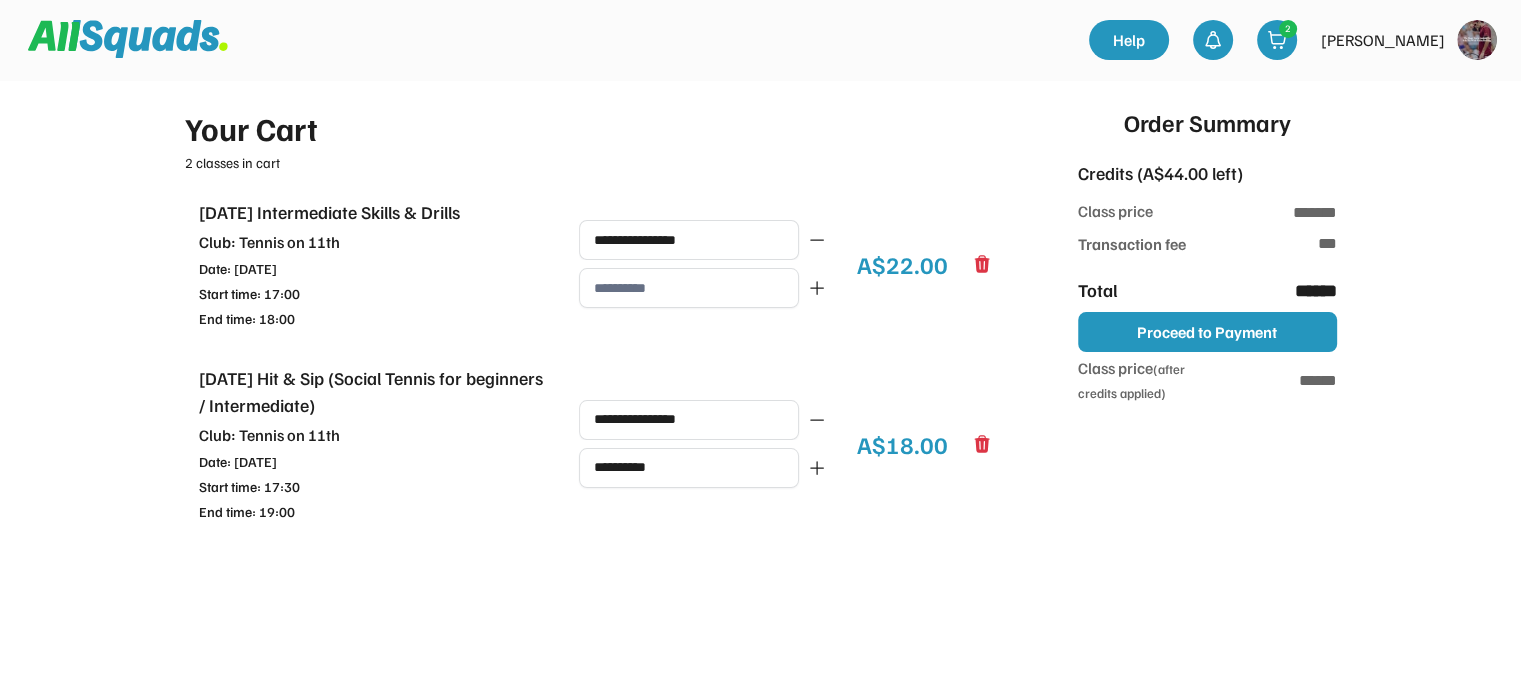 click 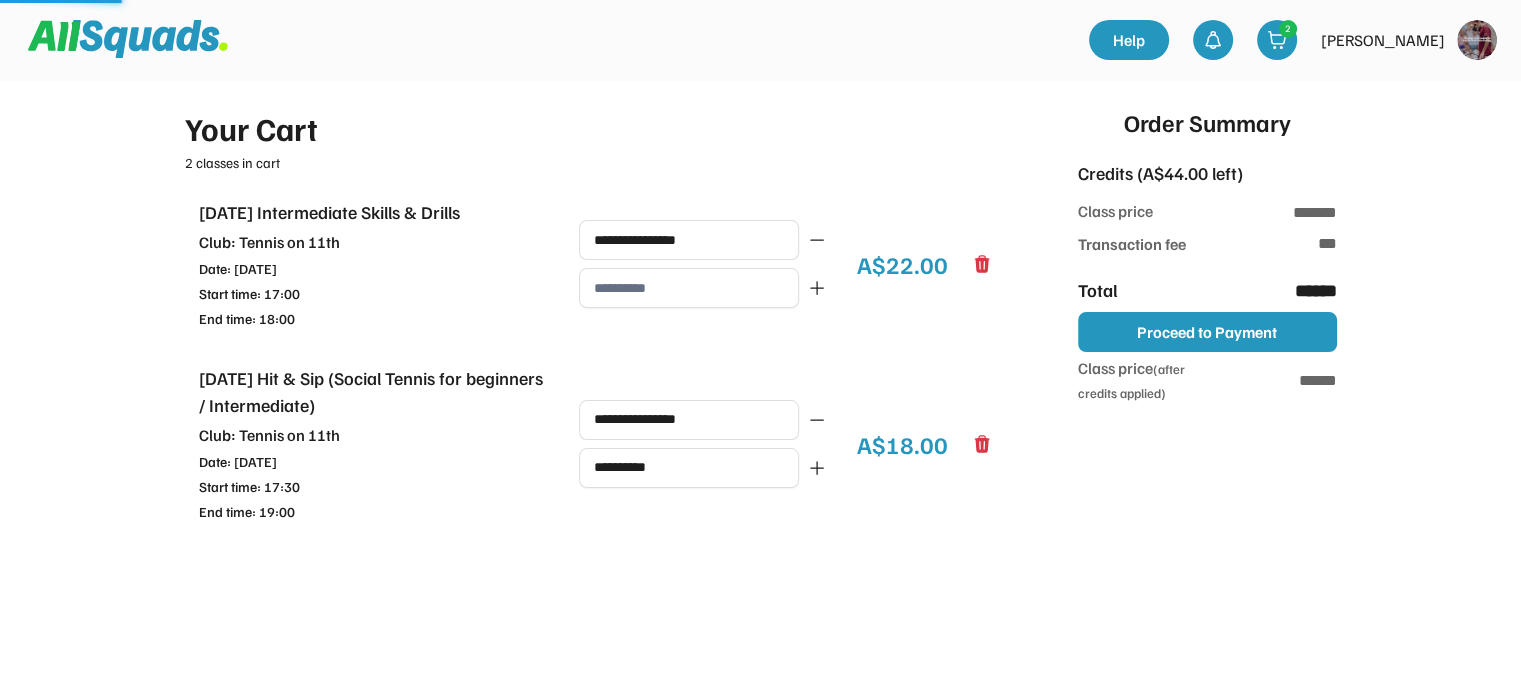 type on "*******" 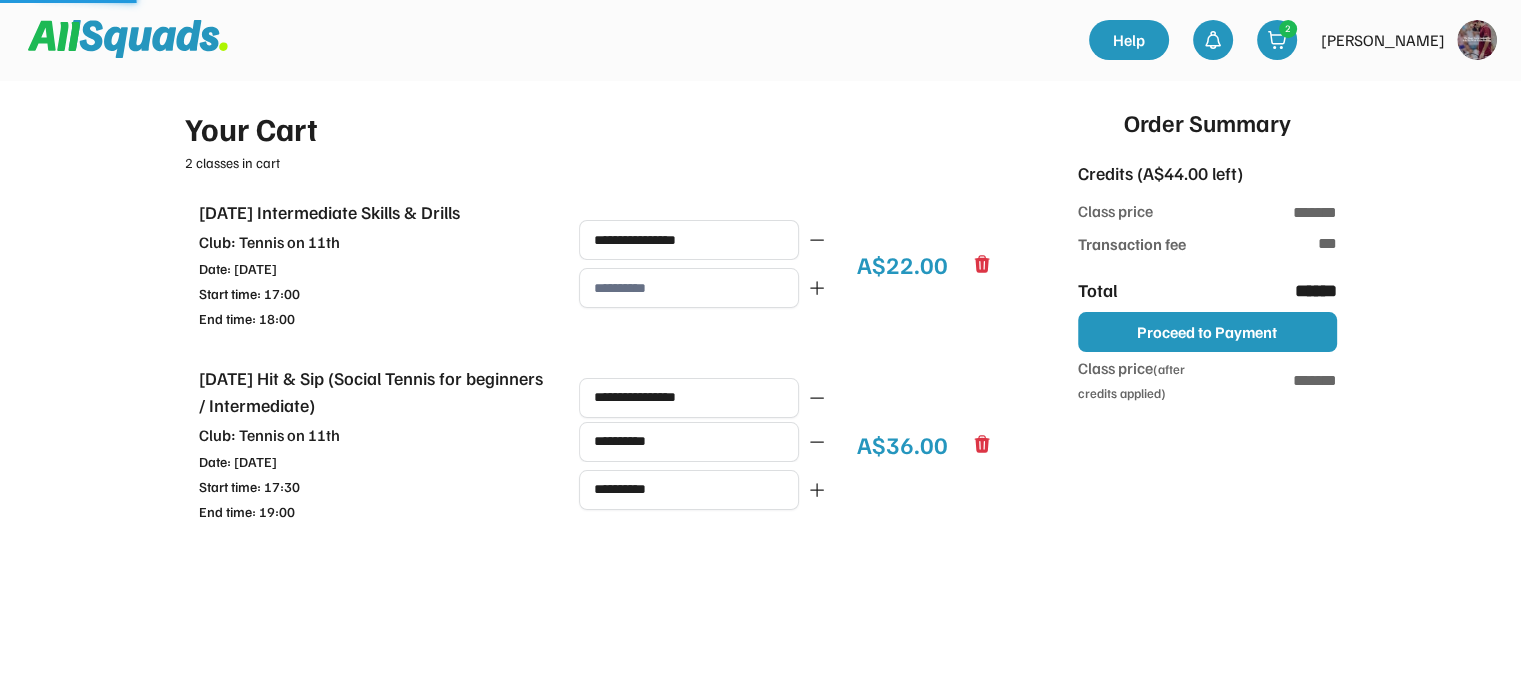 type on "******" 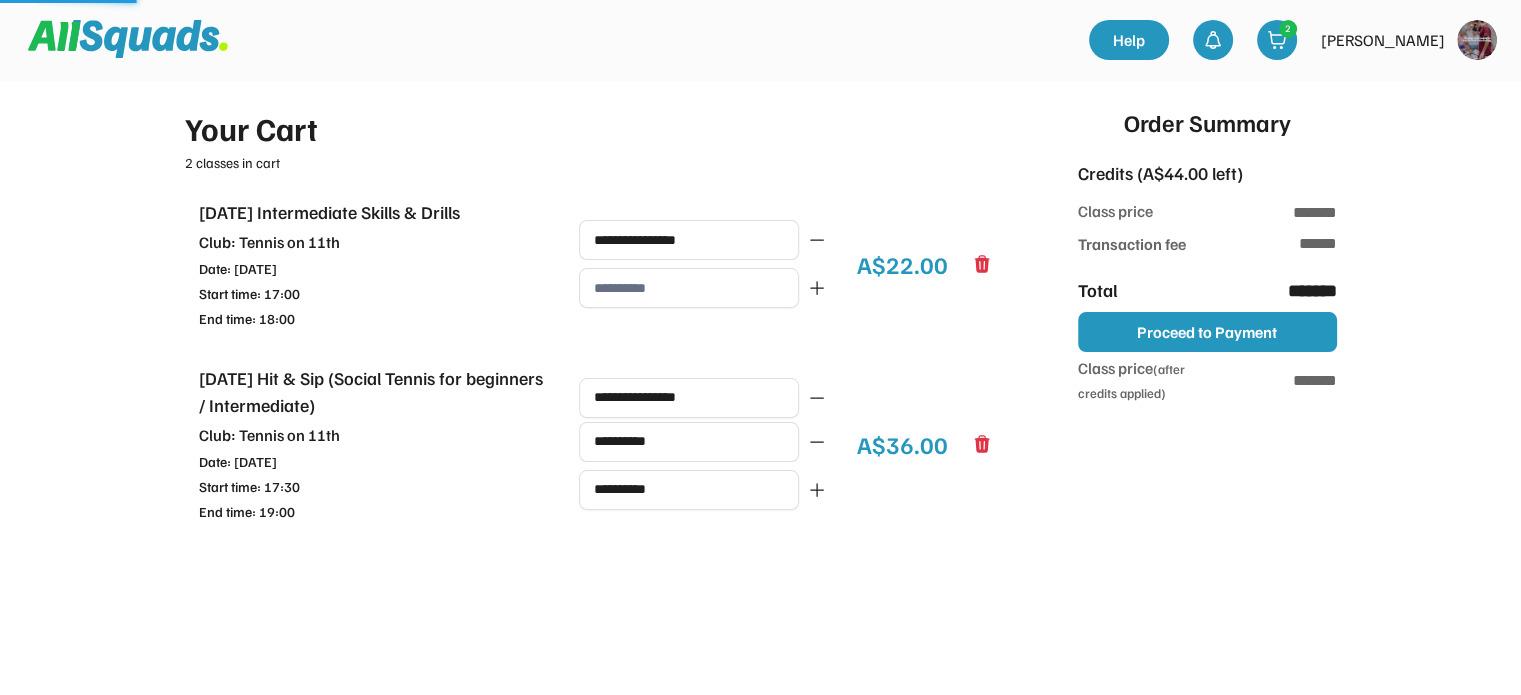 type 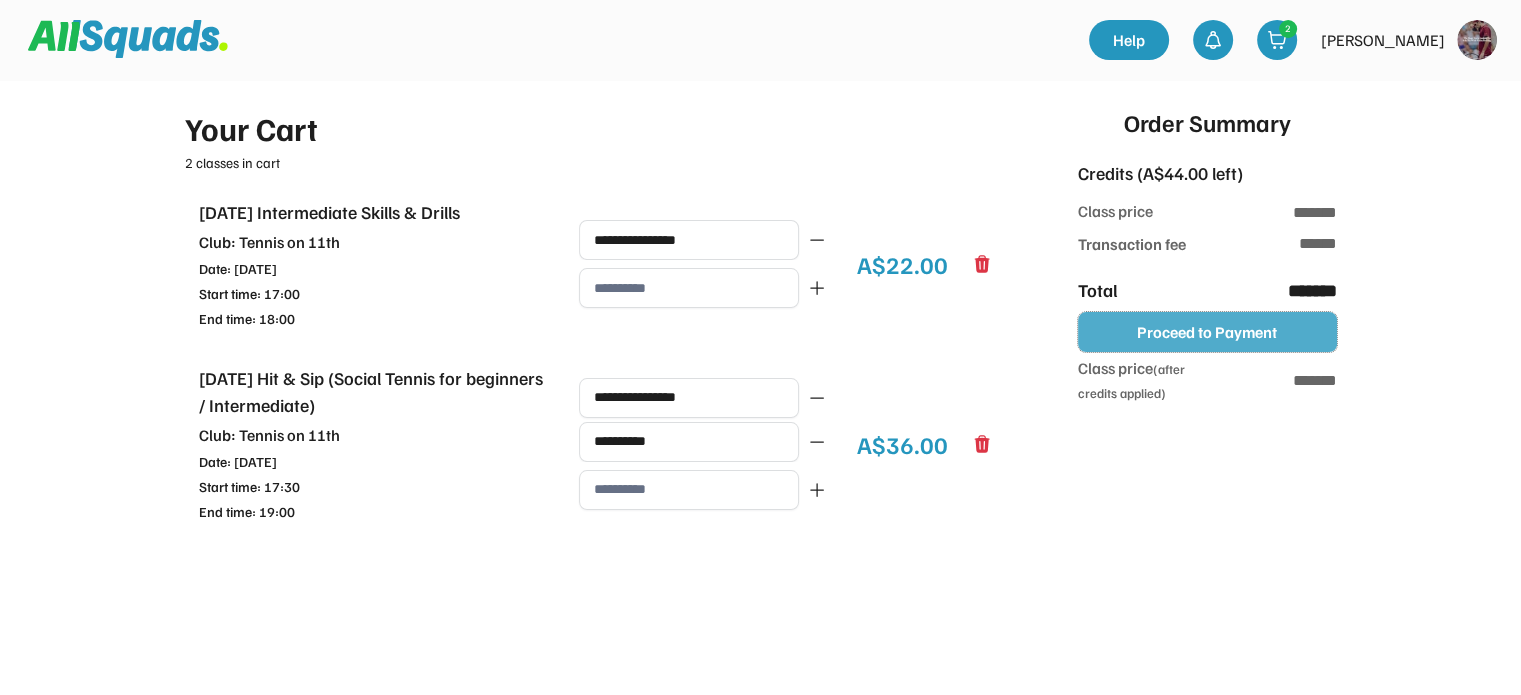 click on "Proceed to Payment" at bounding box center (1207, 332) 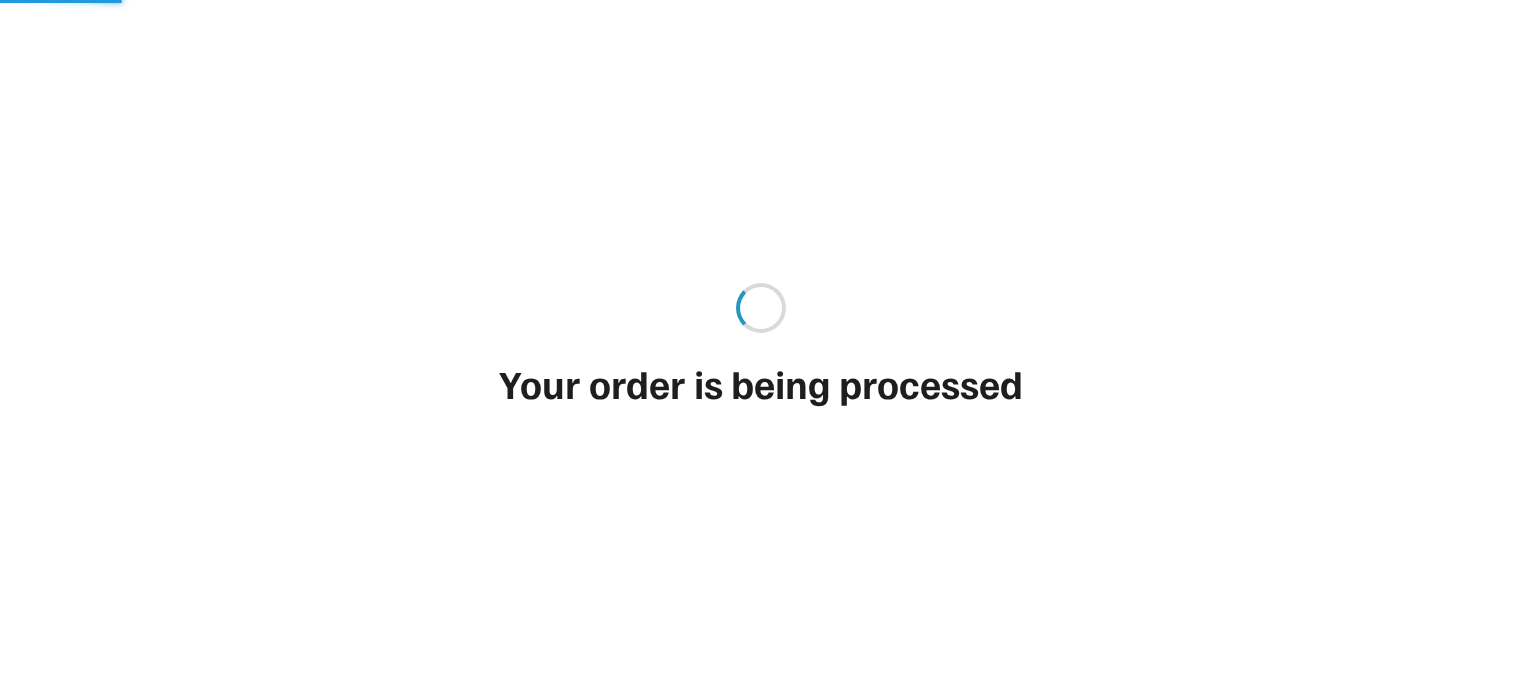 scroll, scrollTop: 0, scrollLeft: 0, axis: both 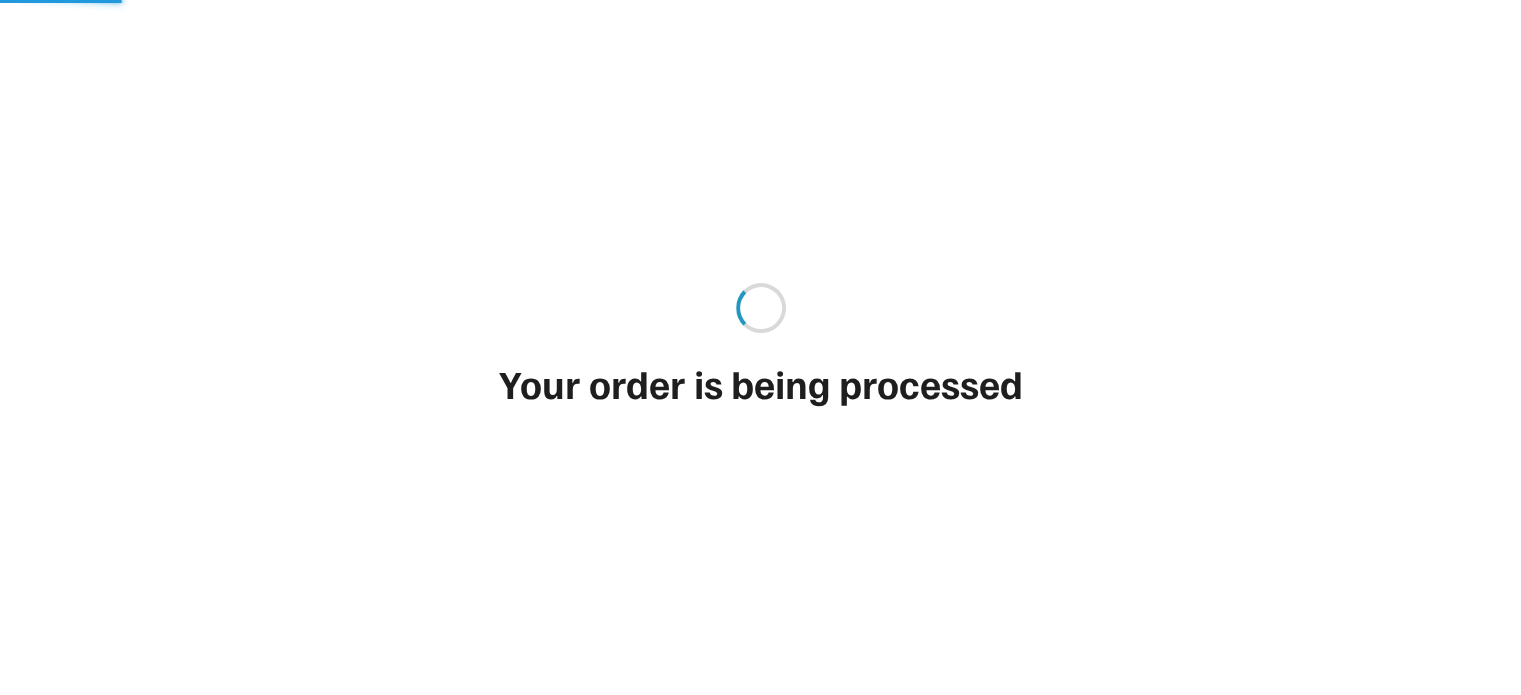 type on "*******" 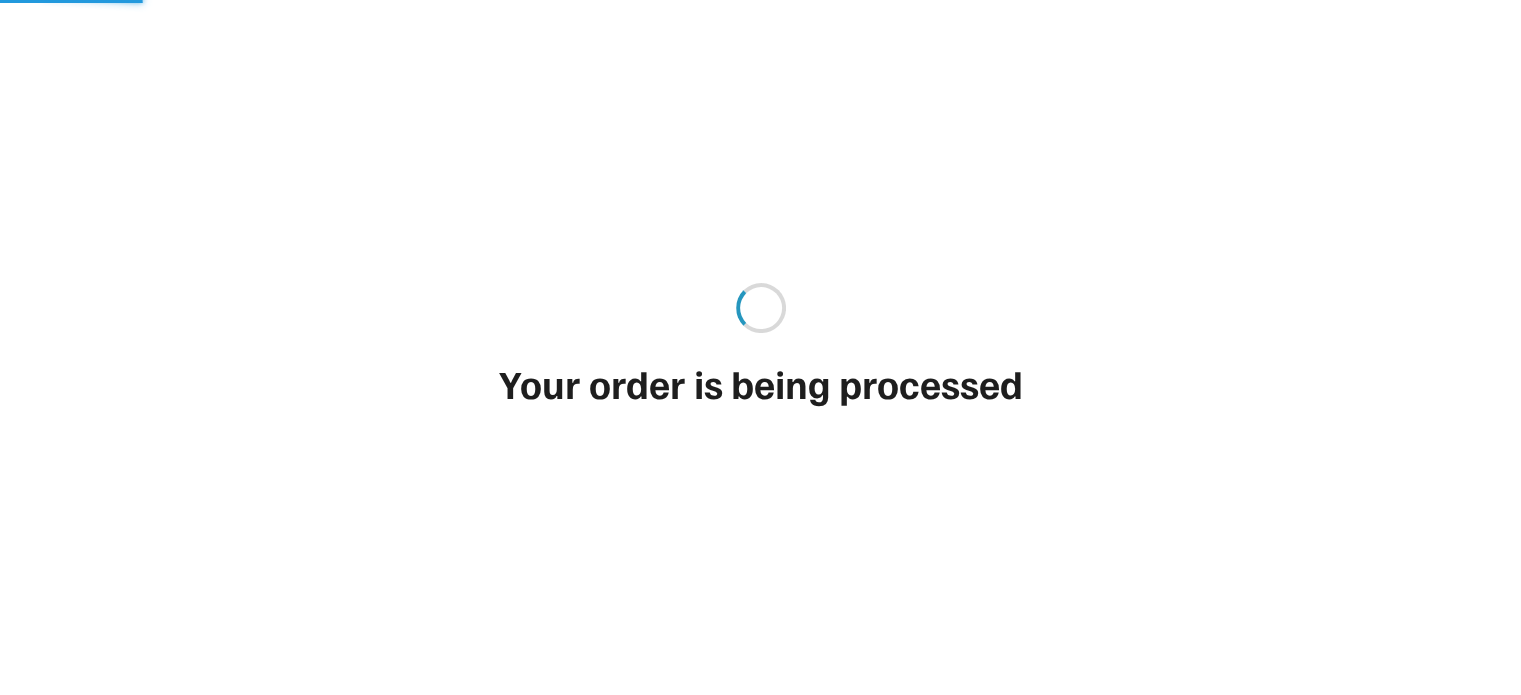 type on "******" 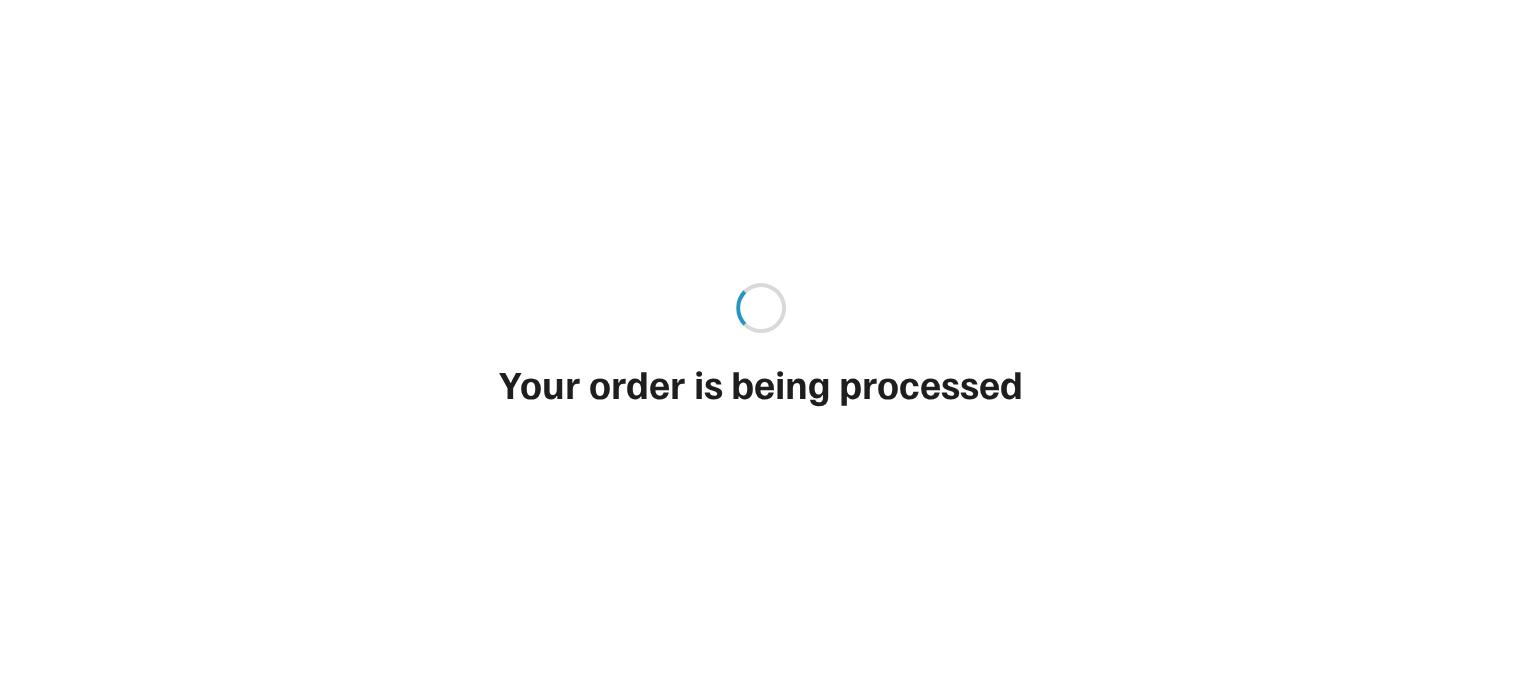 type on "*******" 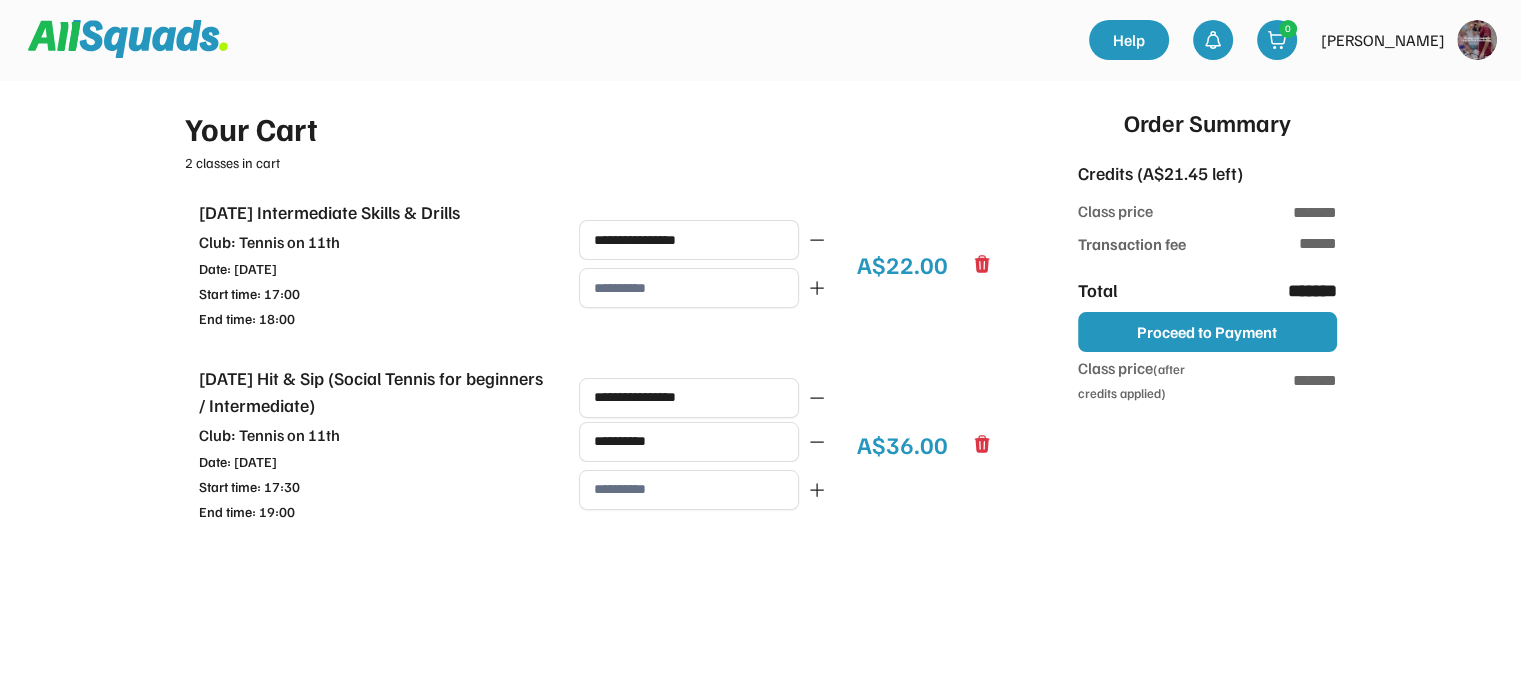 type on "**" 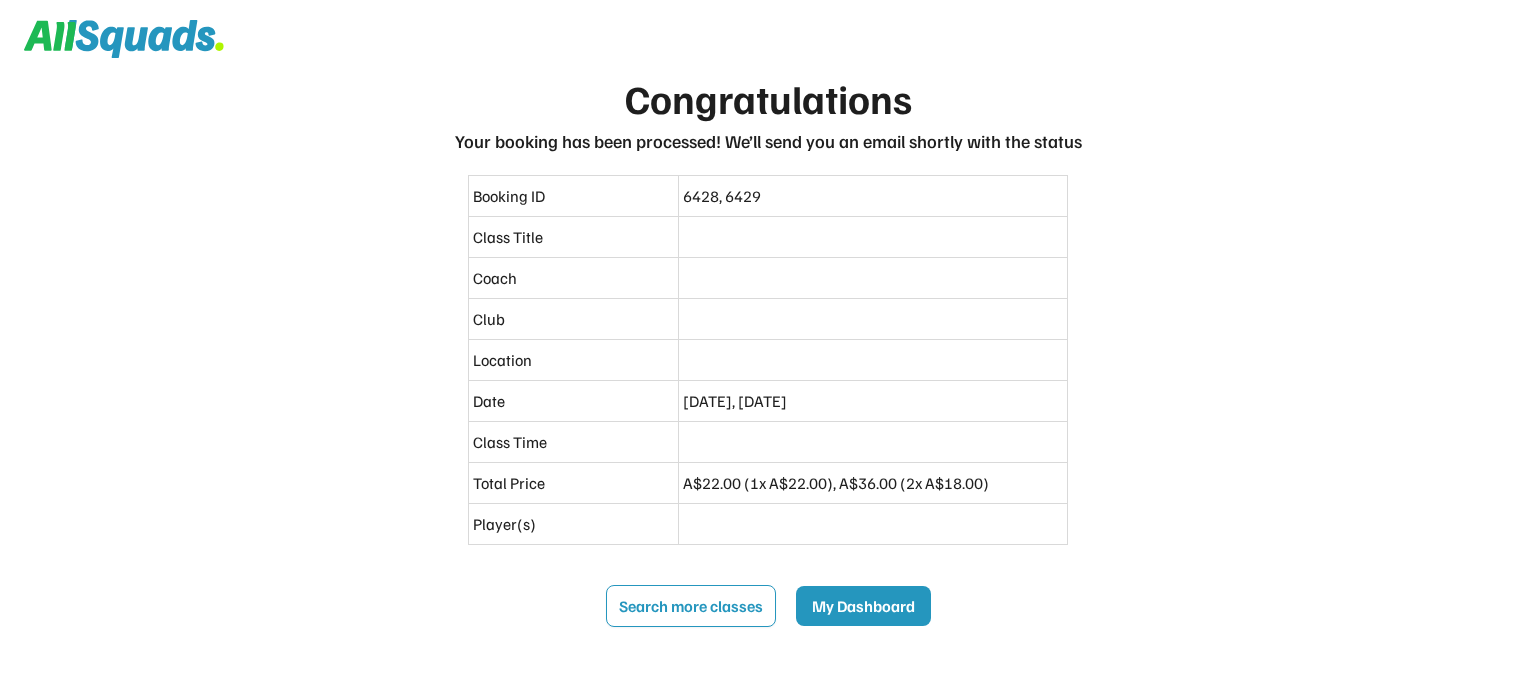 scroll, scrollTop: 0, scrollLeft: 0, axis: both 